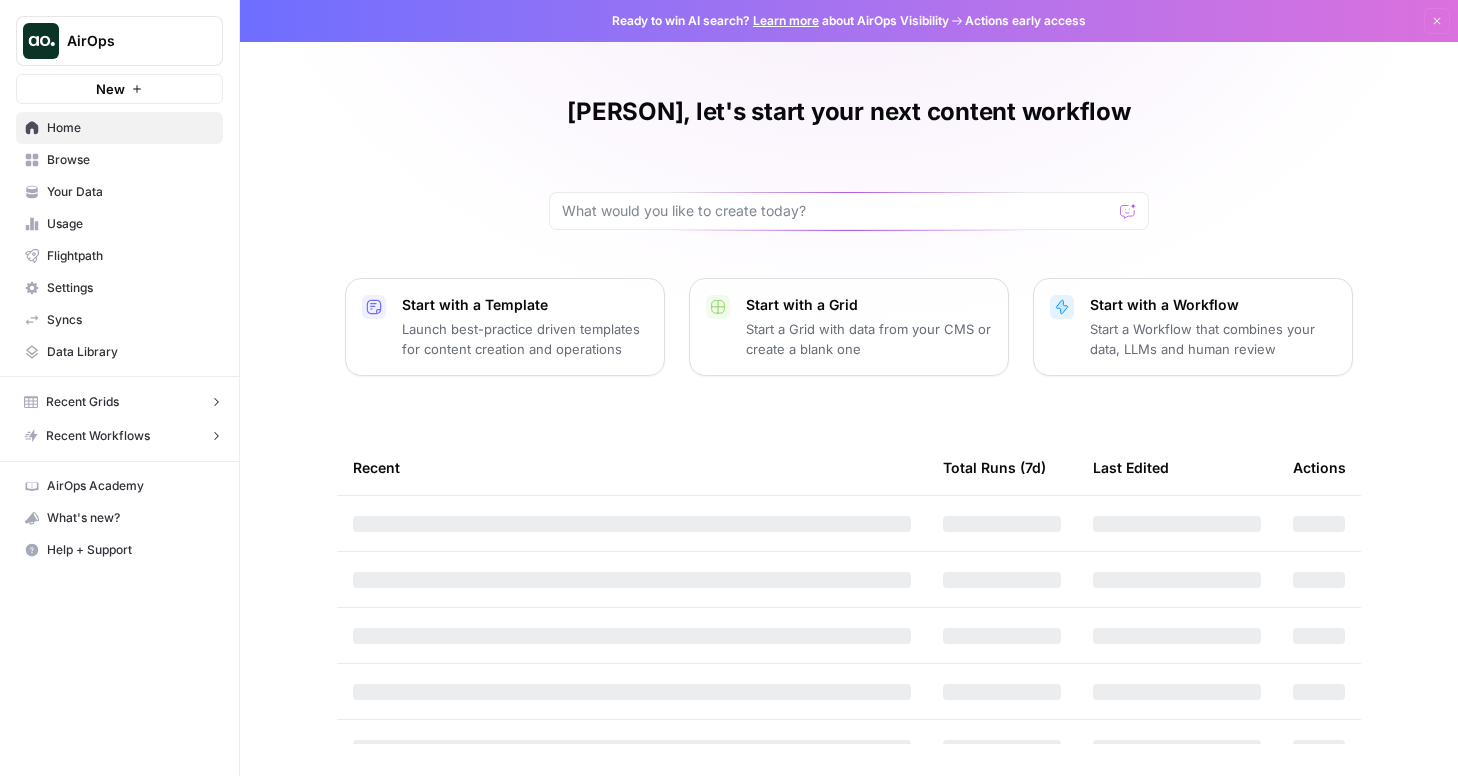 scroll, scrollTop: 0, scrollLeft: 0, axis: both 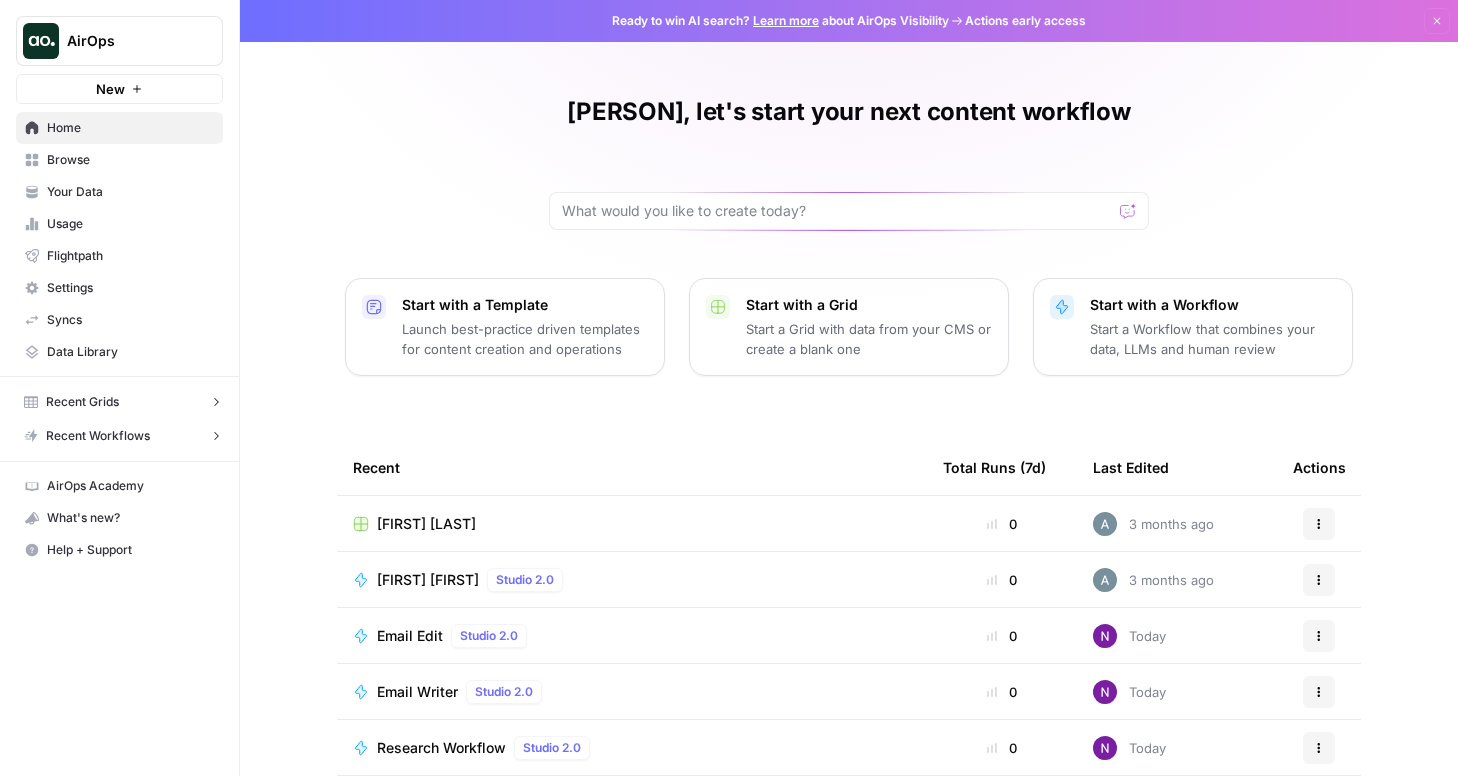 click on "Browse" at bounding box center (130, 160) 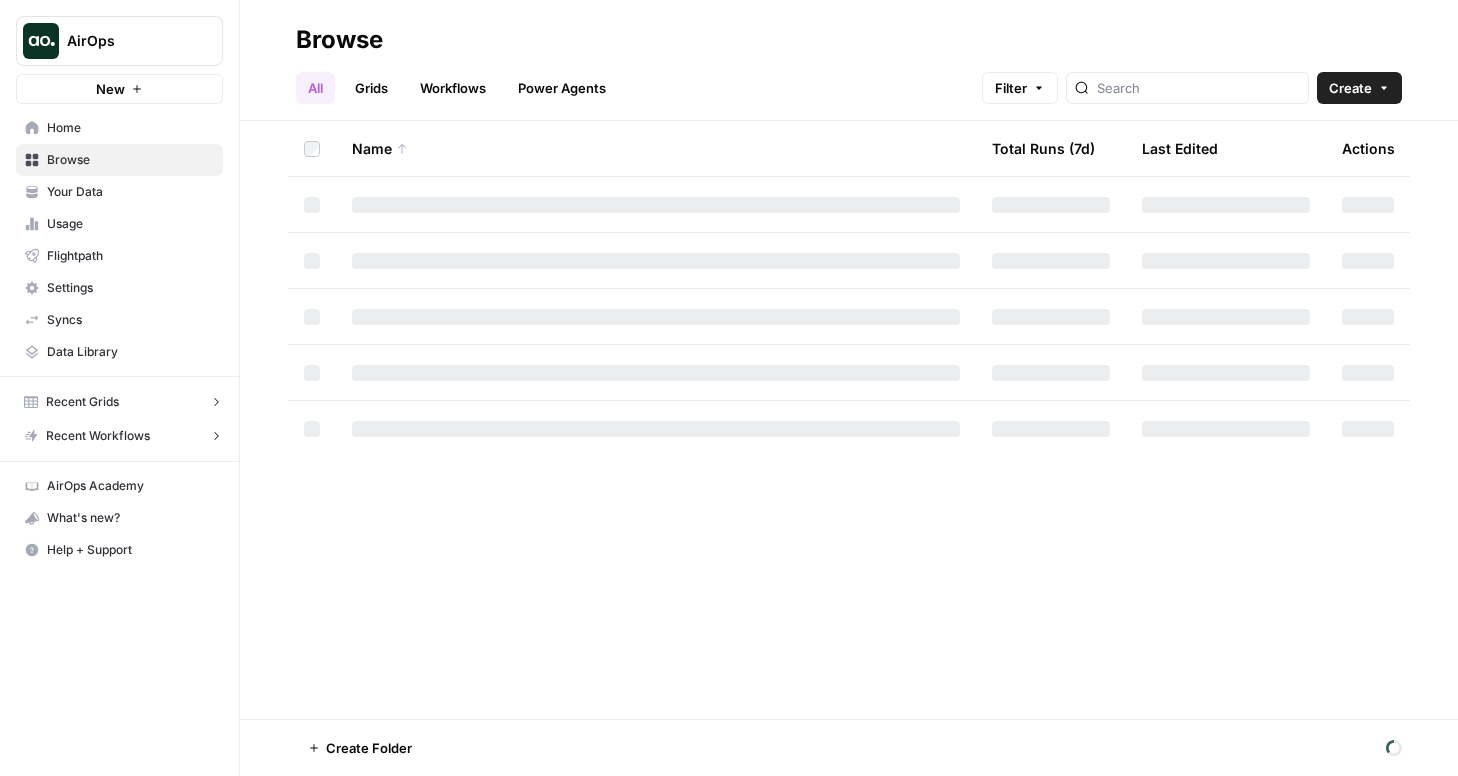 click on "Usage" at bounding box center (130, 224) 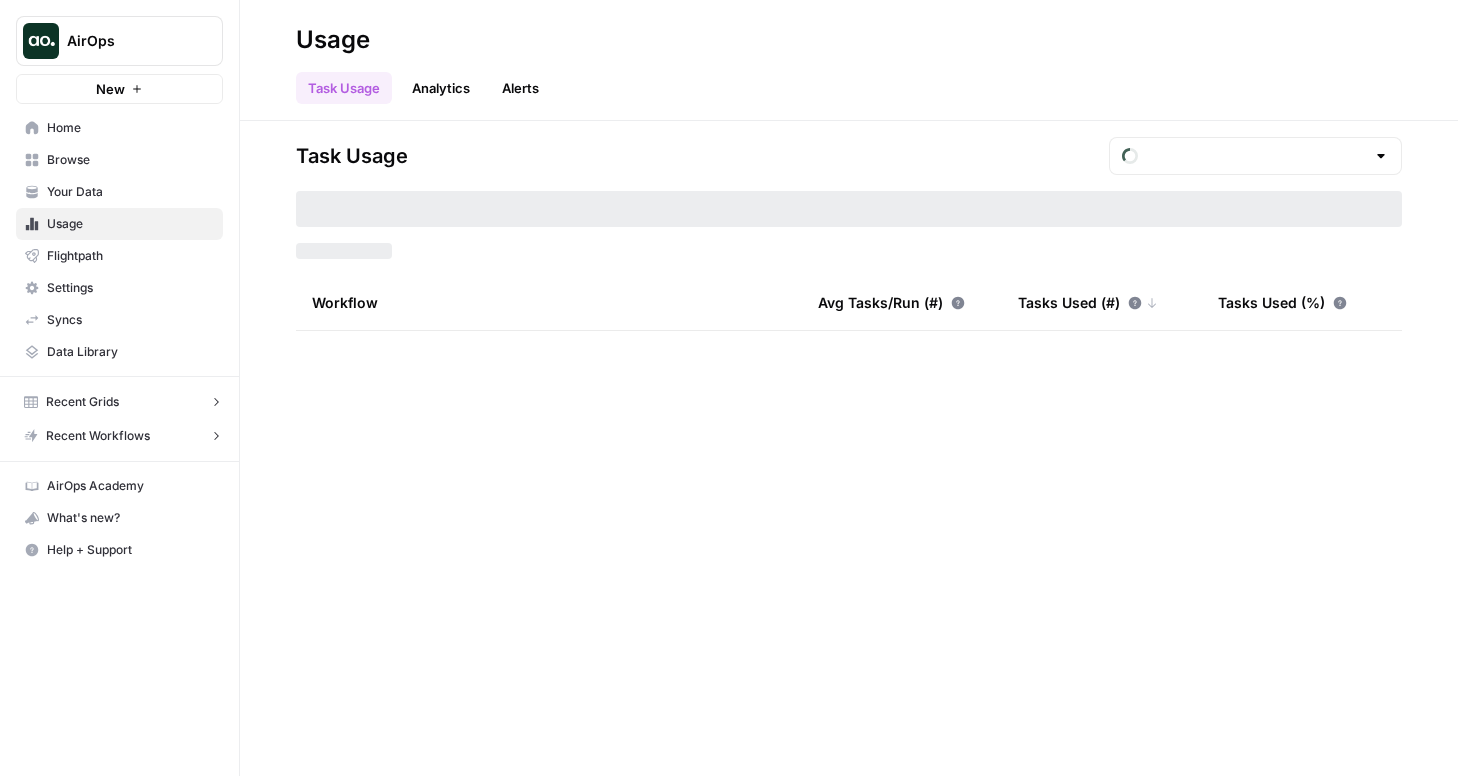 type on "August Tasks" 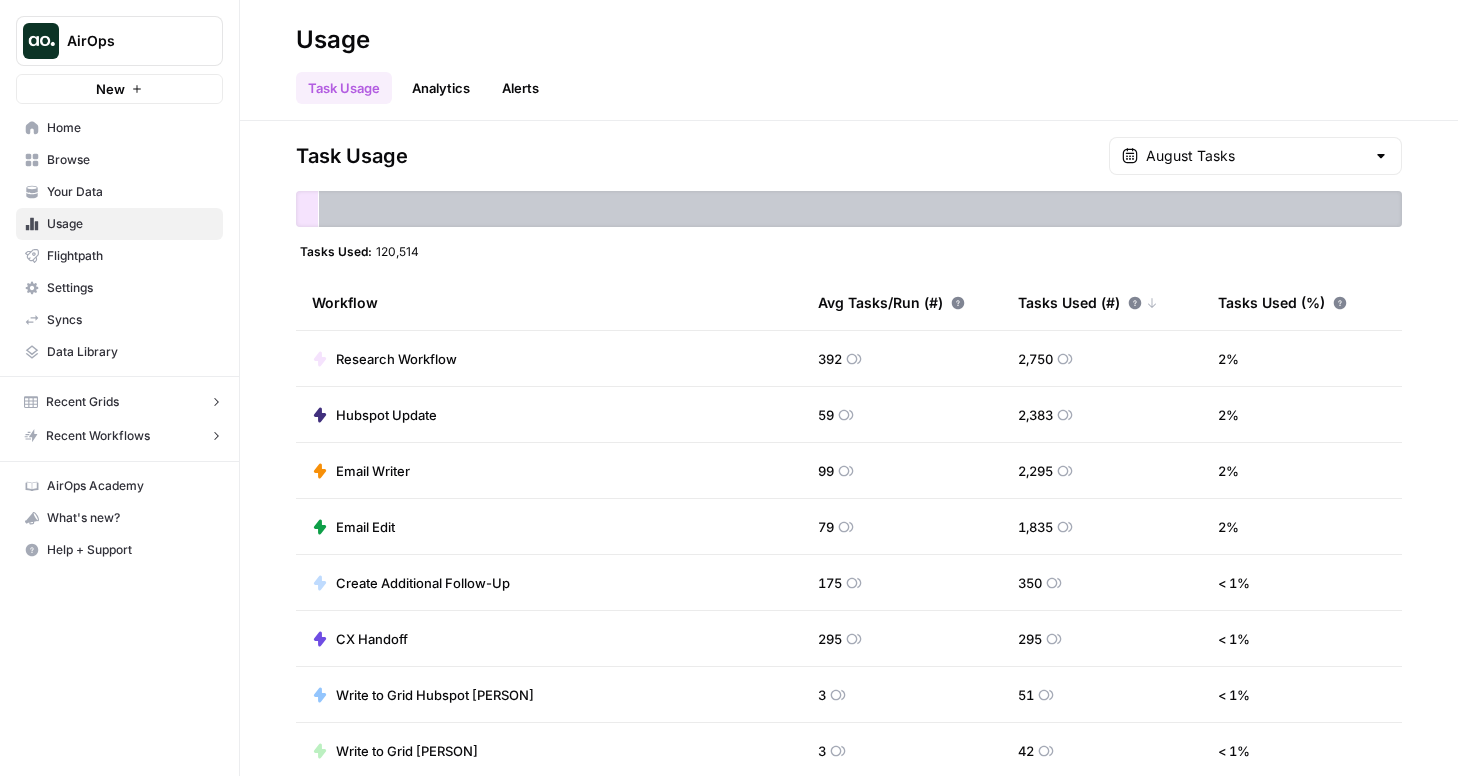 click on "Your Data" at bounding box center [130, 192] 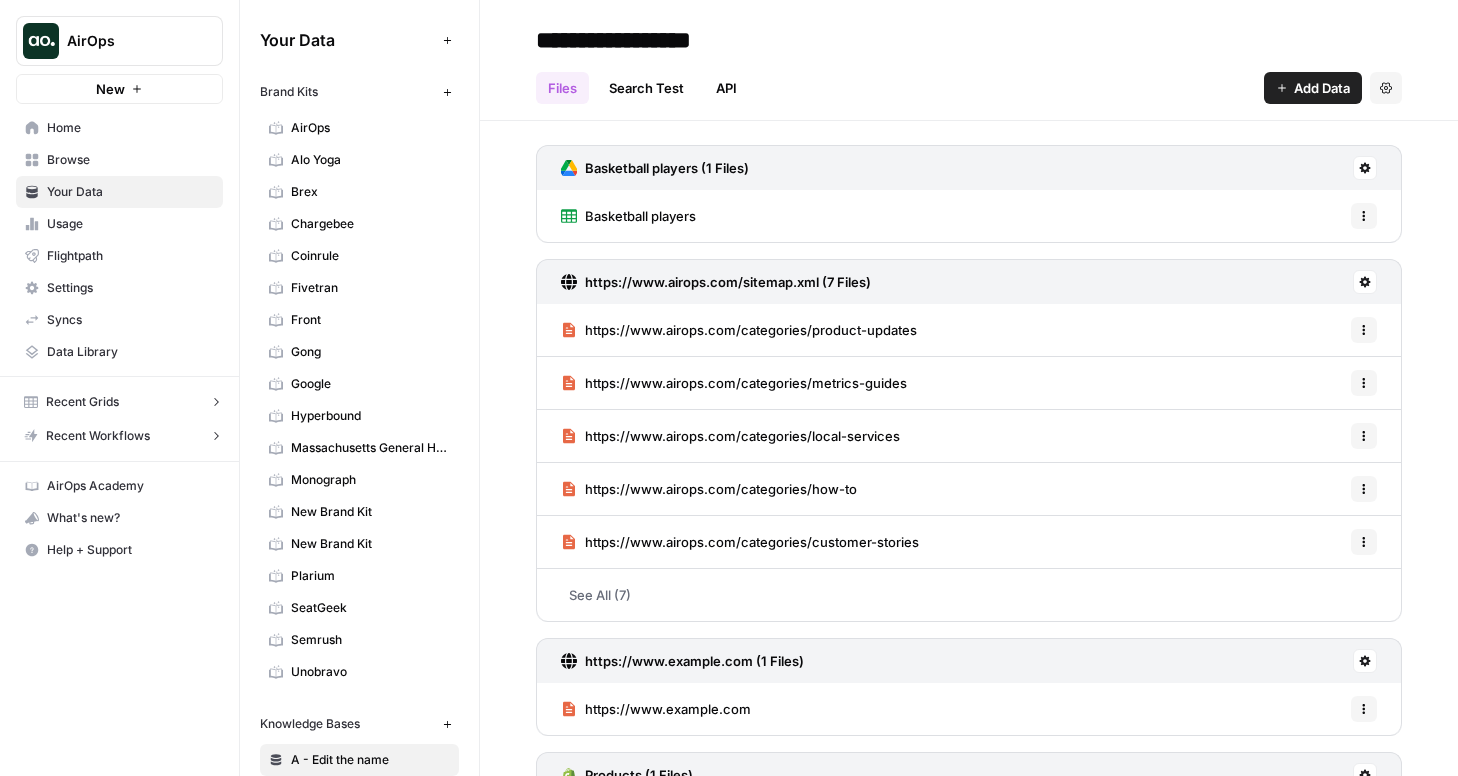 click on "Browse" at bounding box center [130, 160] 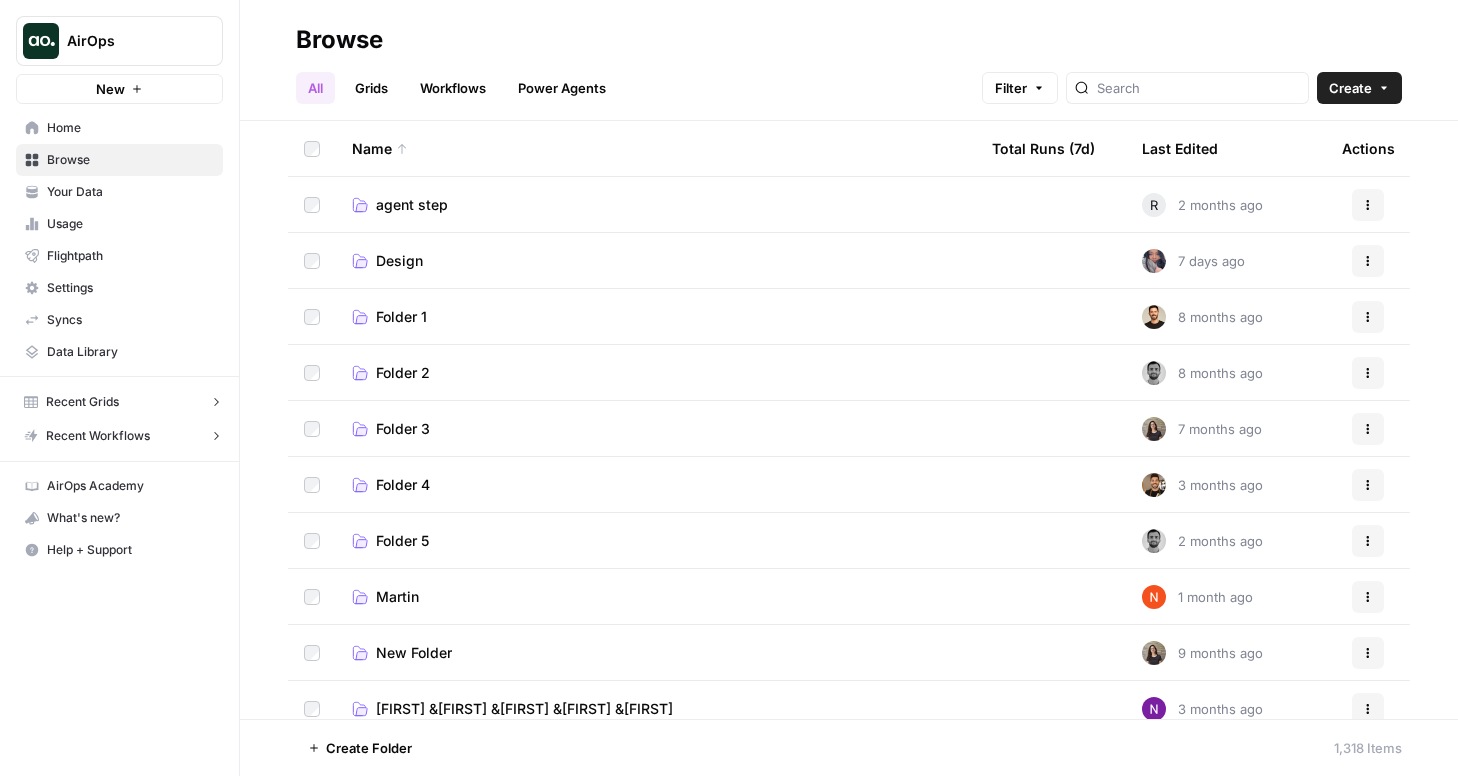 click on "Home" at bounding box center (130, 128) 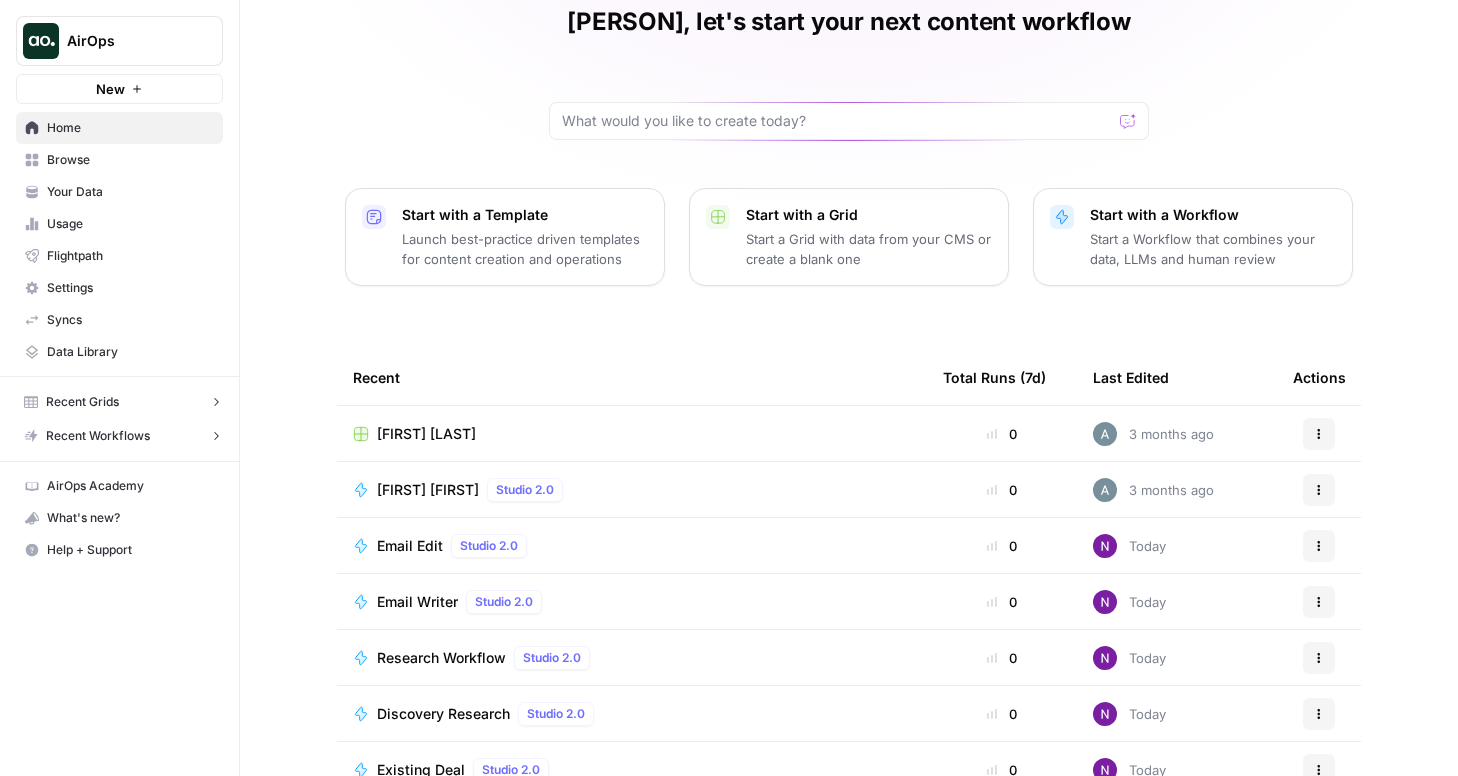 scroll, scrollTop: 144, scrollLeft: 0, axis: vertical 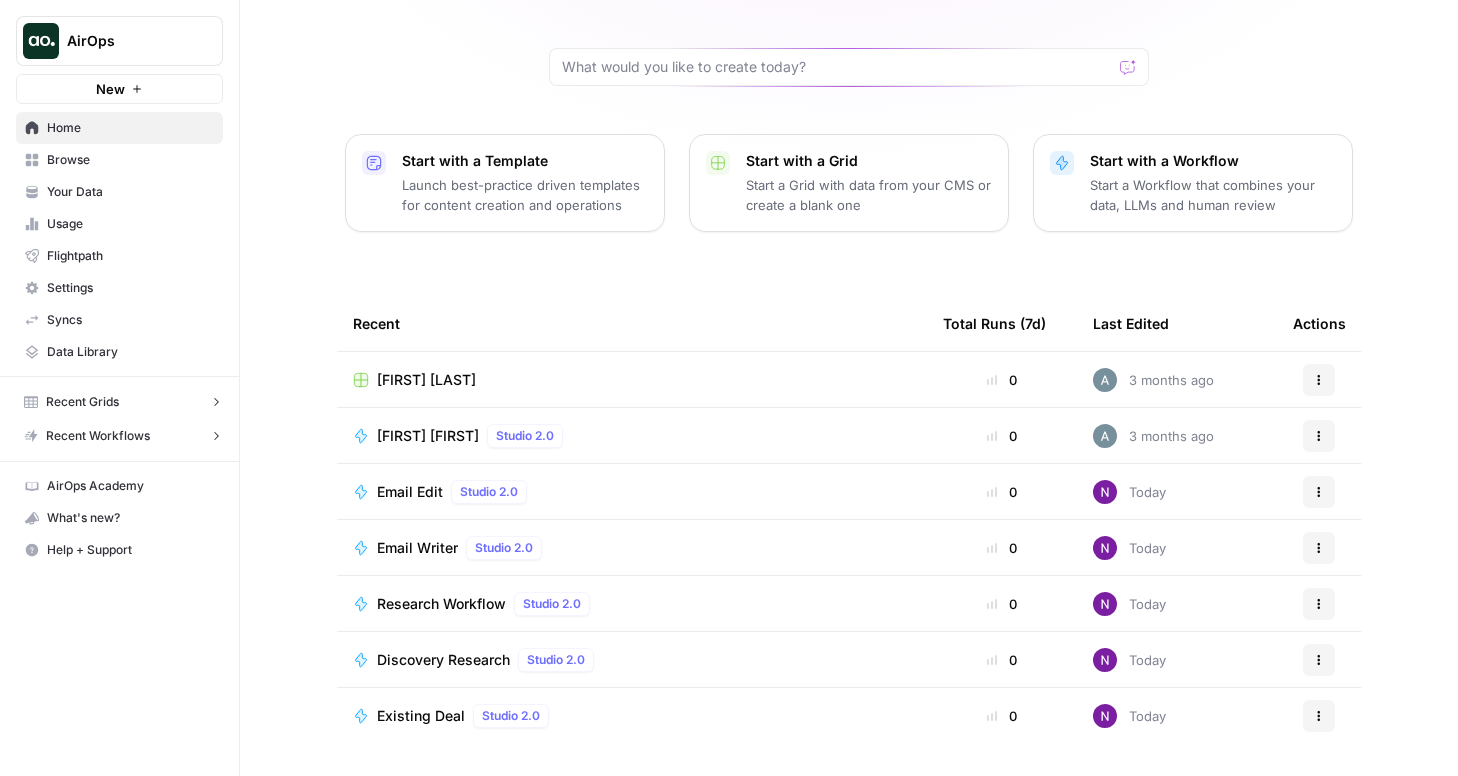 click on "Discovery Research Studio 2.0" at bounding box center [632, 660] 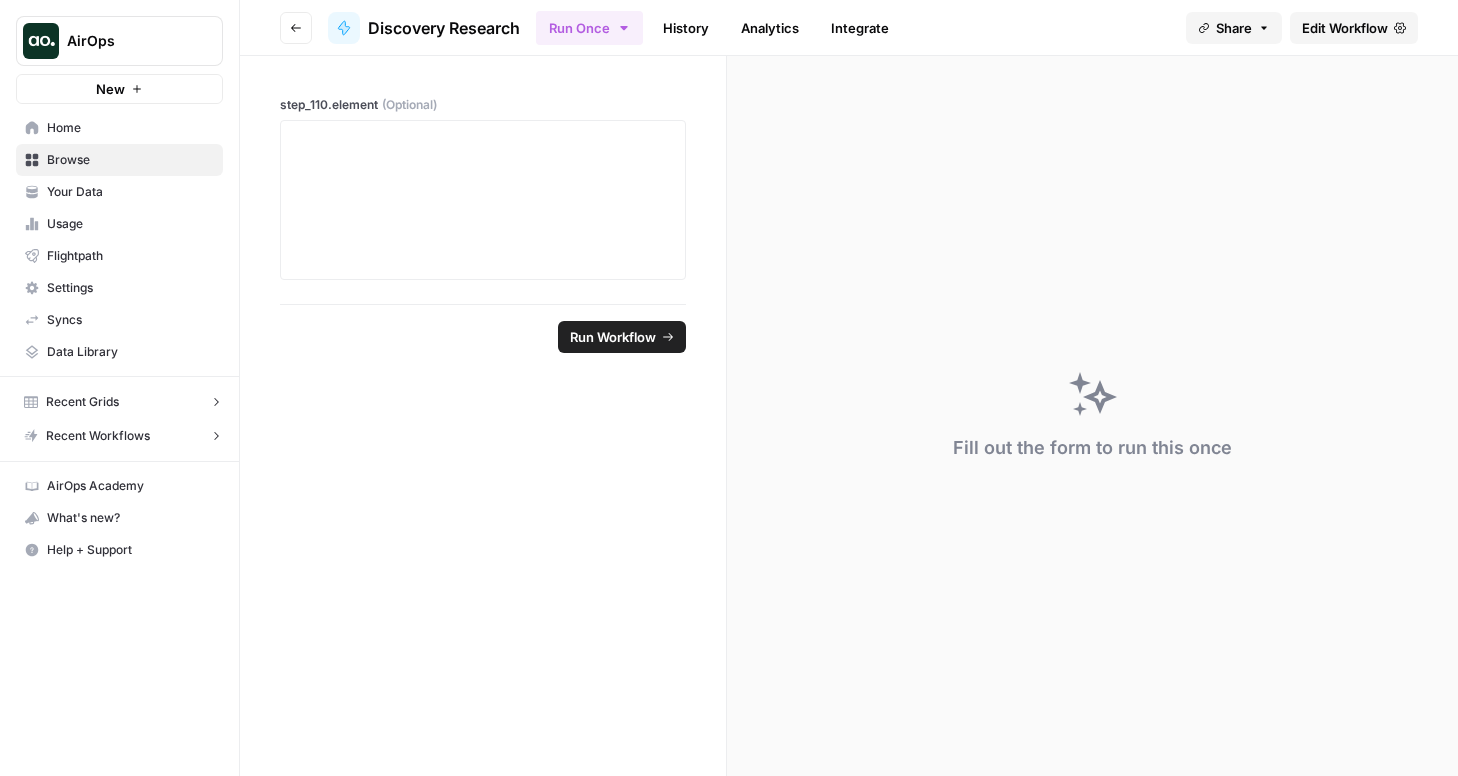click on "Go back" at bounding box center (296, 28) 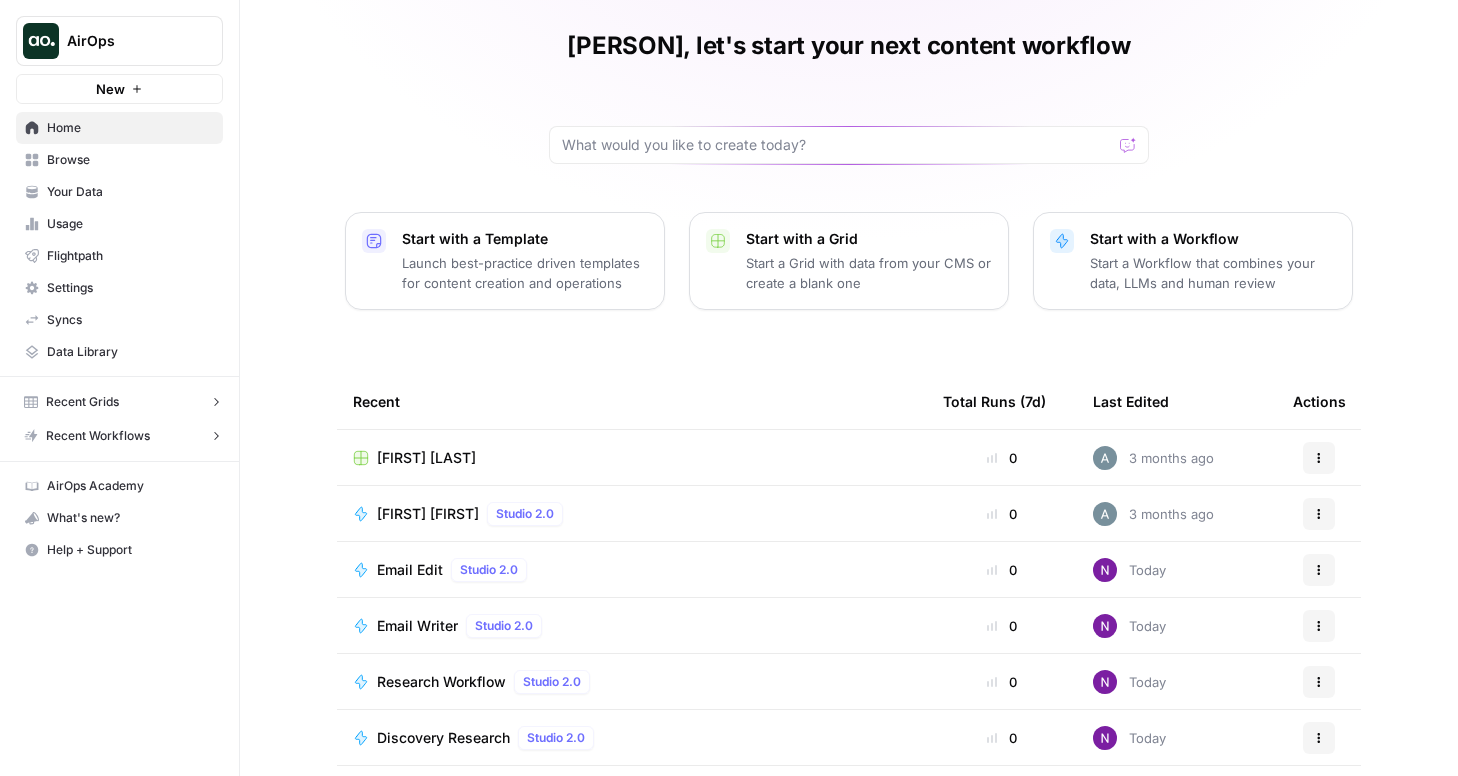 scroll, scrollTop: 144, scrollLeft: 0, axis: vertical 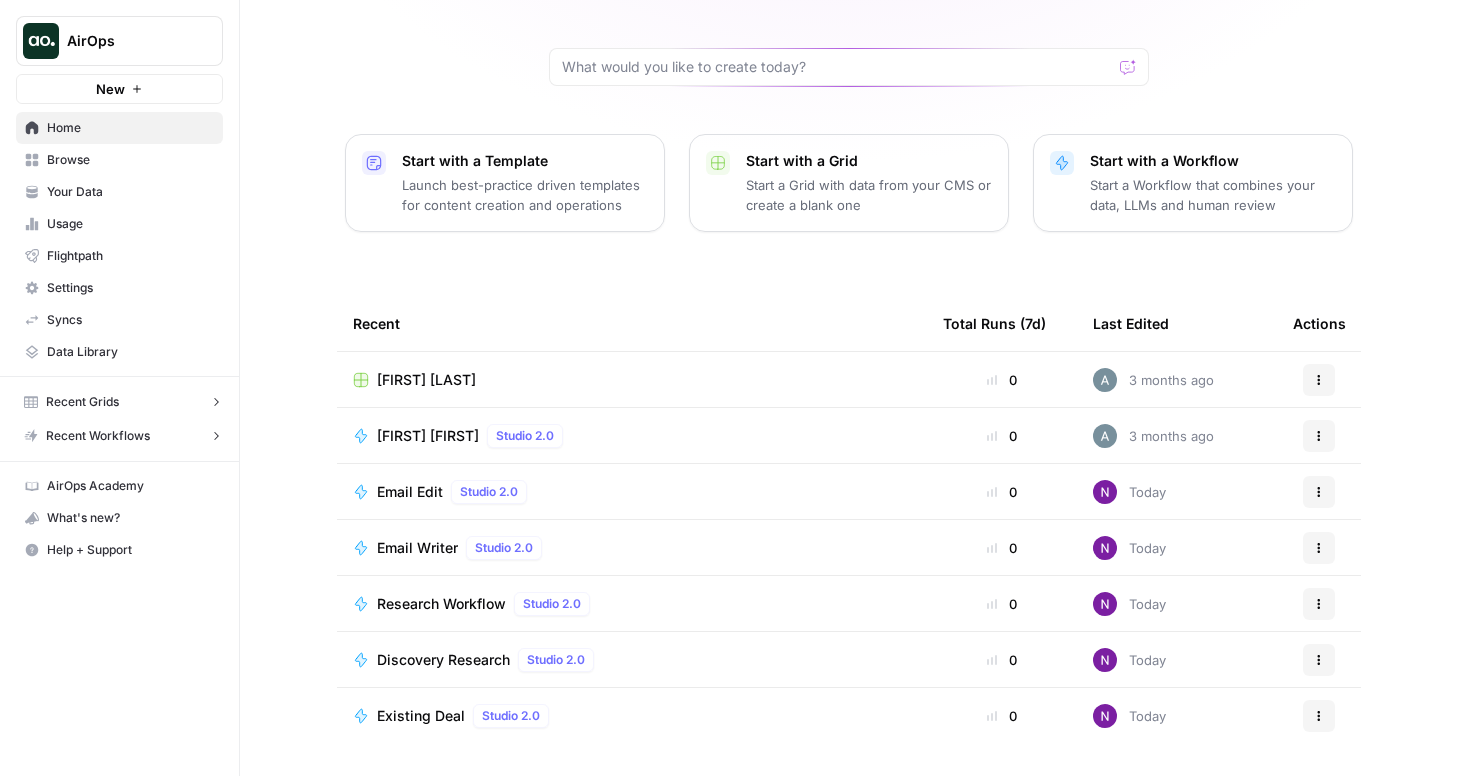 click 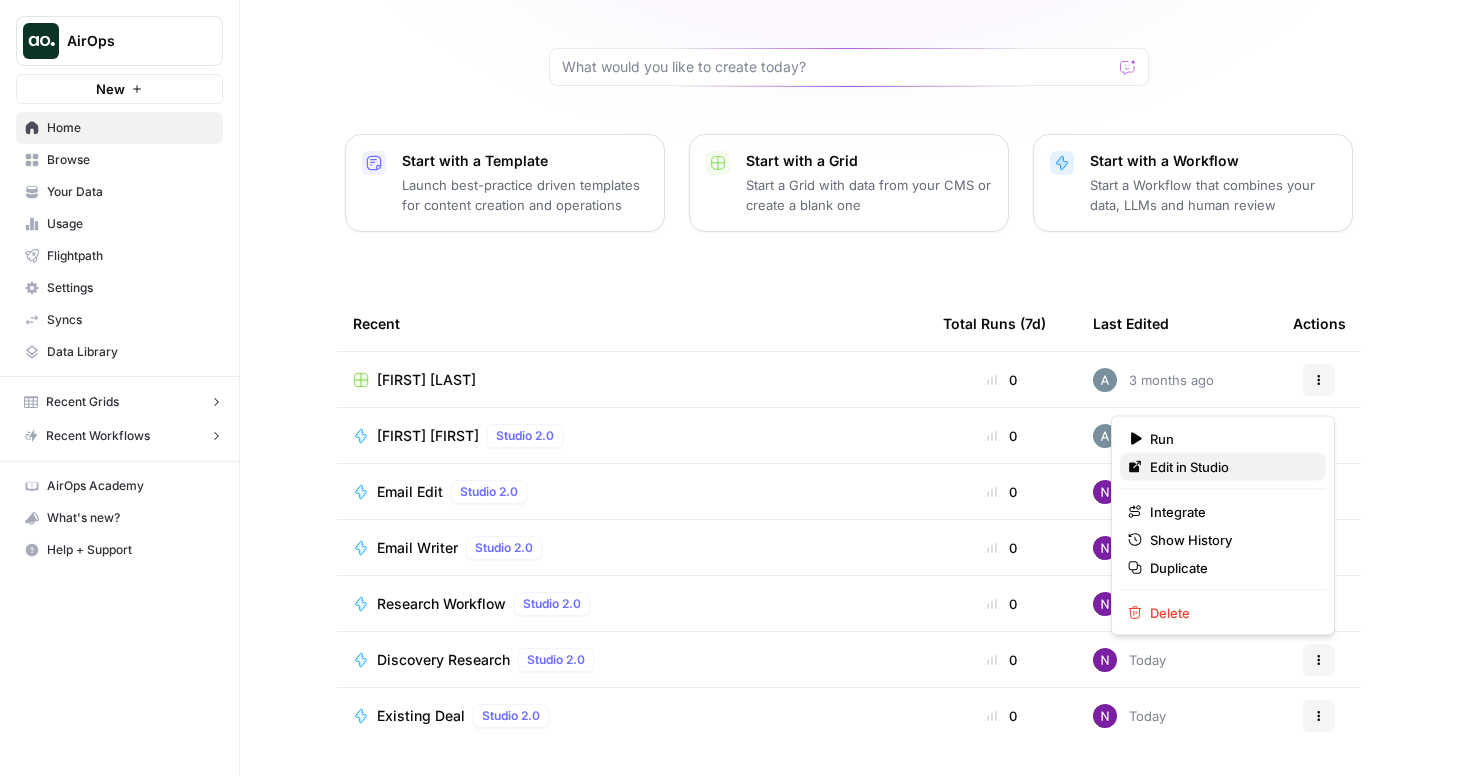 click on "Edit in Studio" at bounding box center [1230, 467] 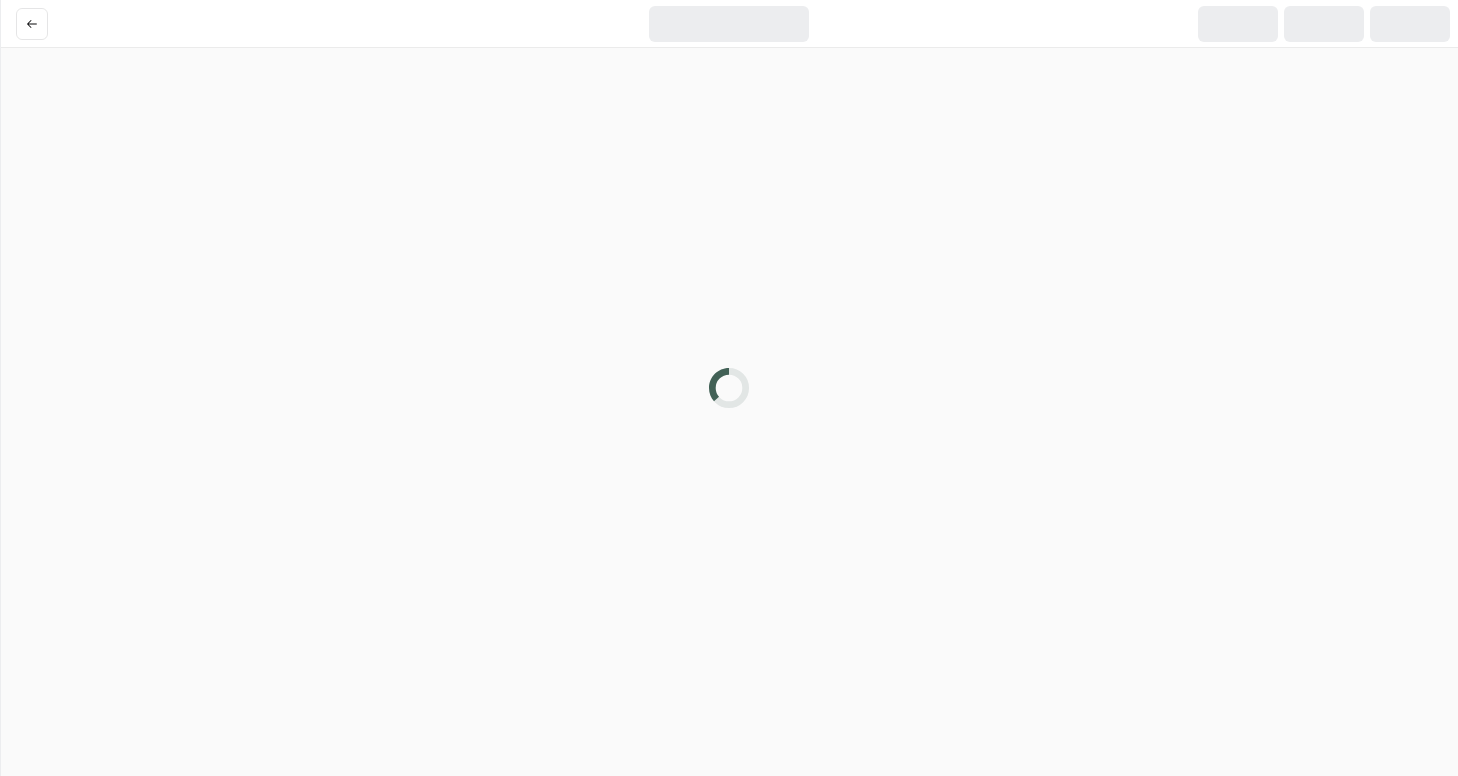 scroll, scrollTop: 0, scrollLeft: 0, axis: both 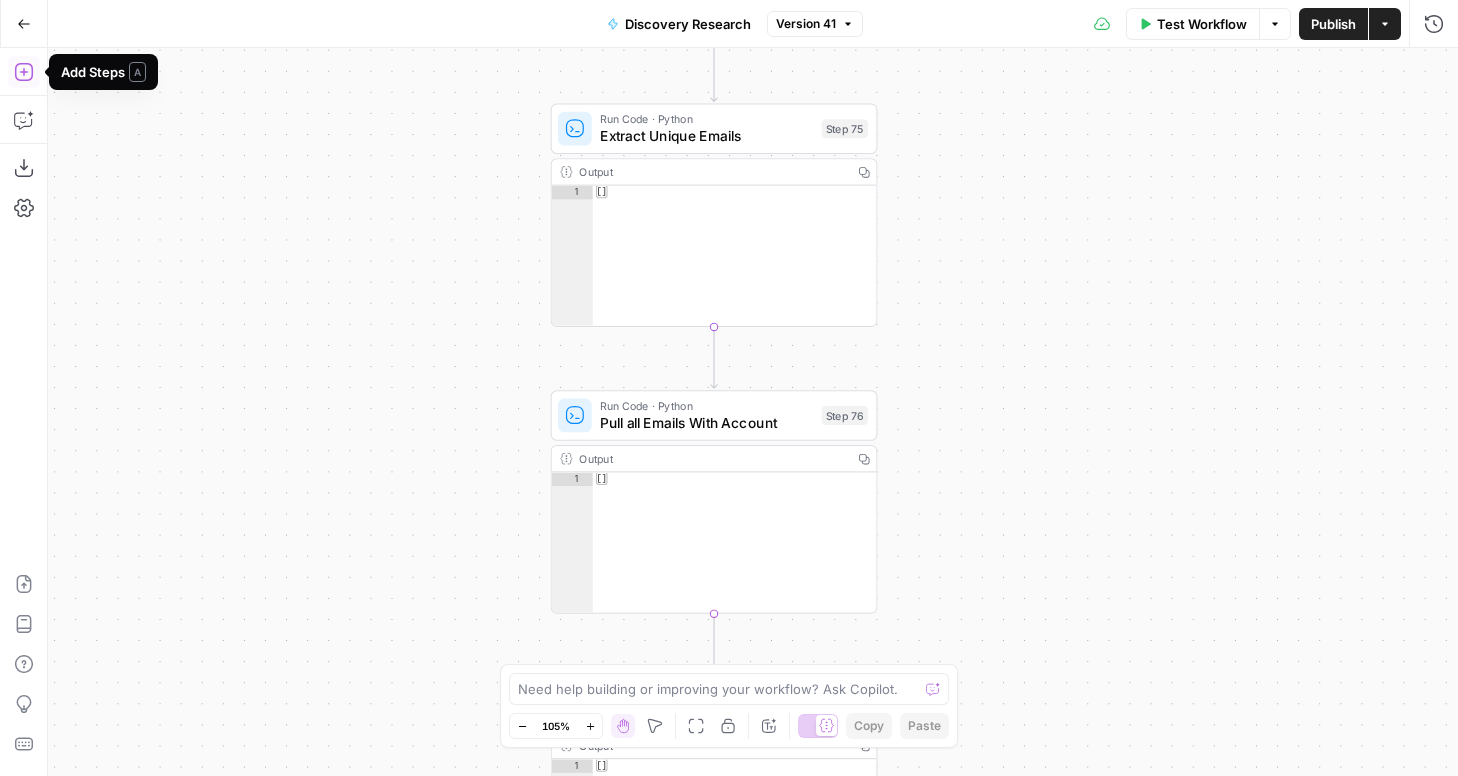 click 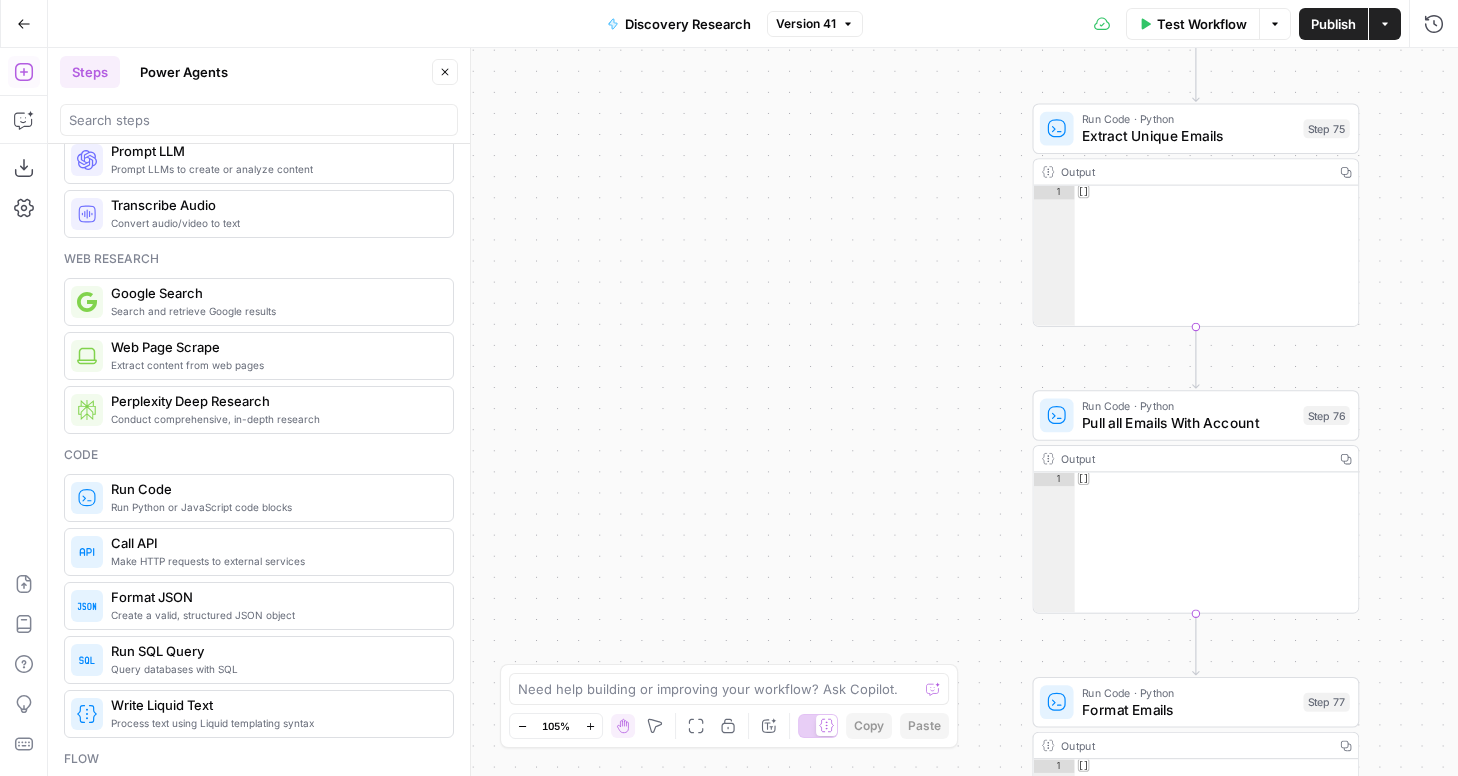 scroll, scrollTop: 12, scrollLeft: 0, axis: vertical 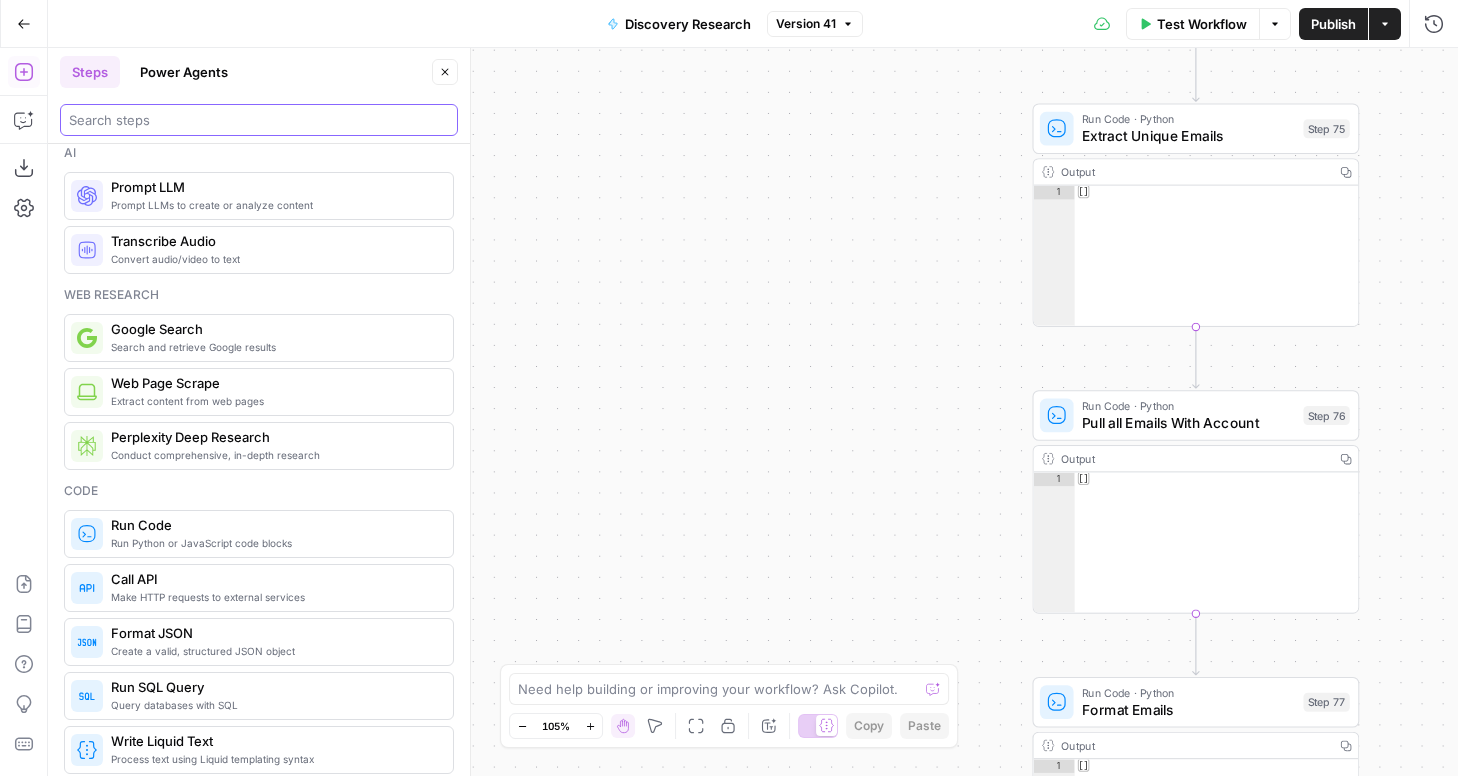 click at bounding box center (259, 120) 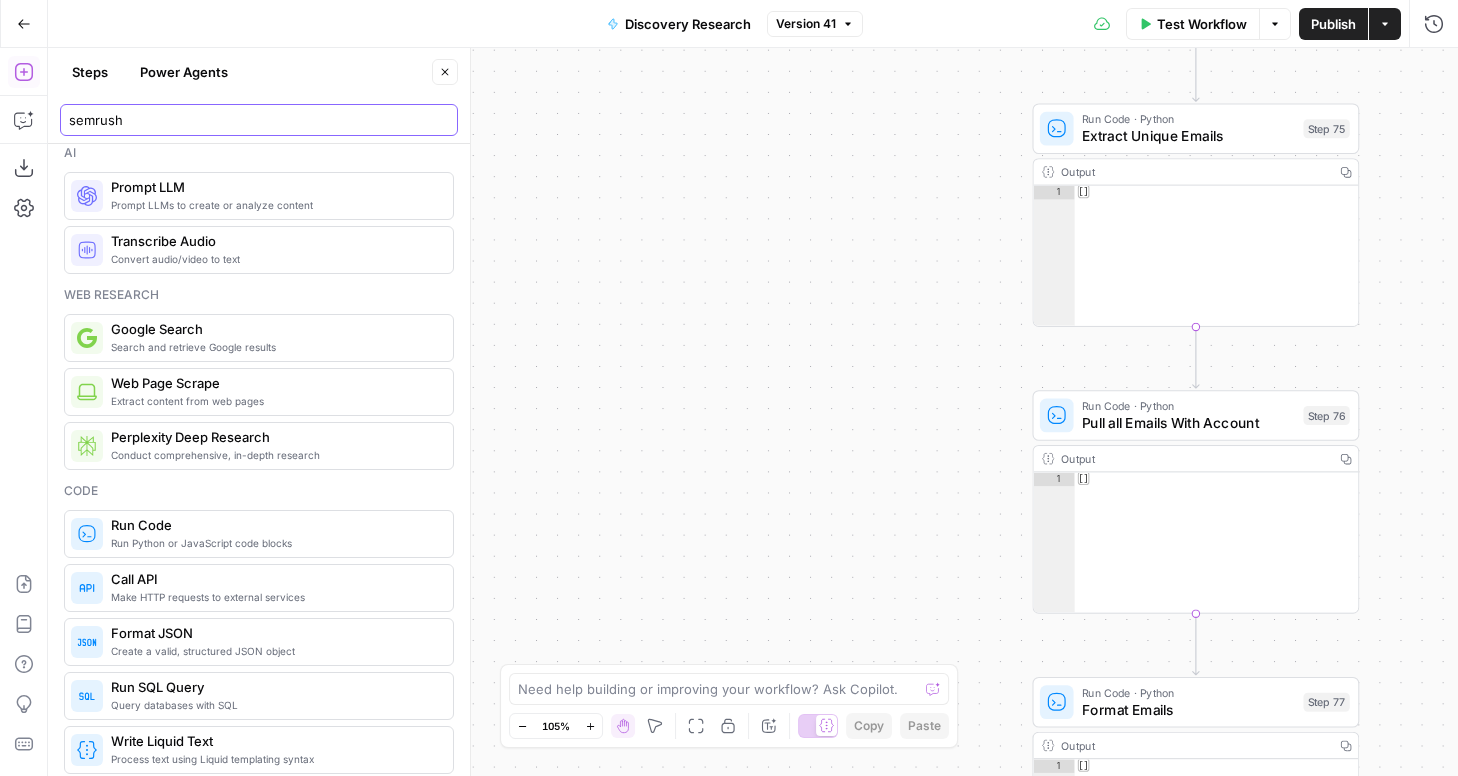 scroll, scrollTop: 0, scrollLeft: 0, axis: both 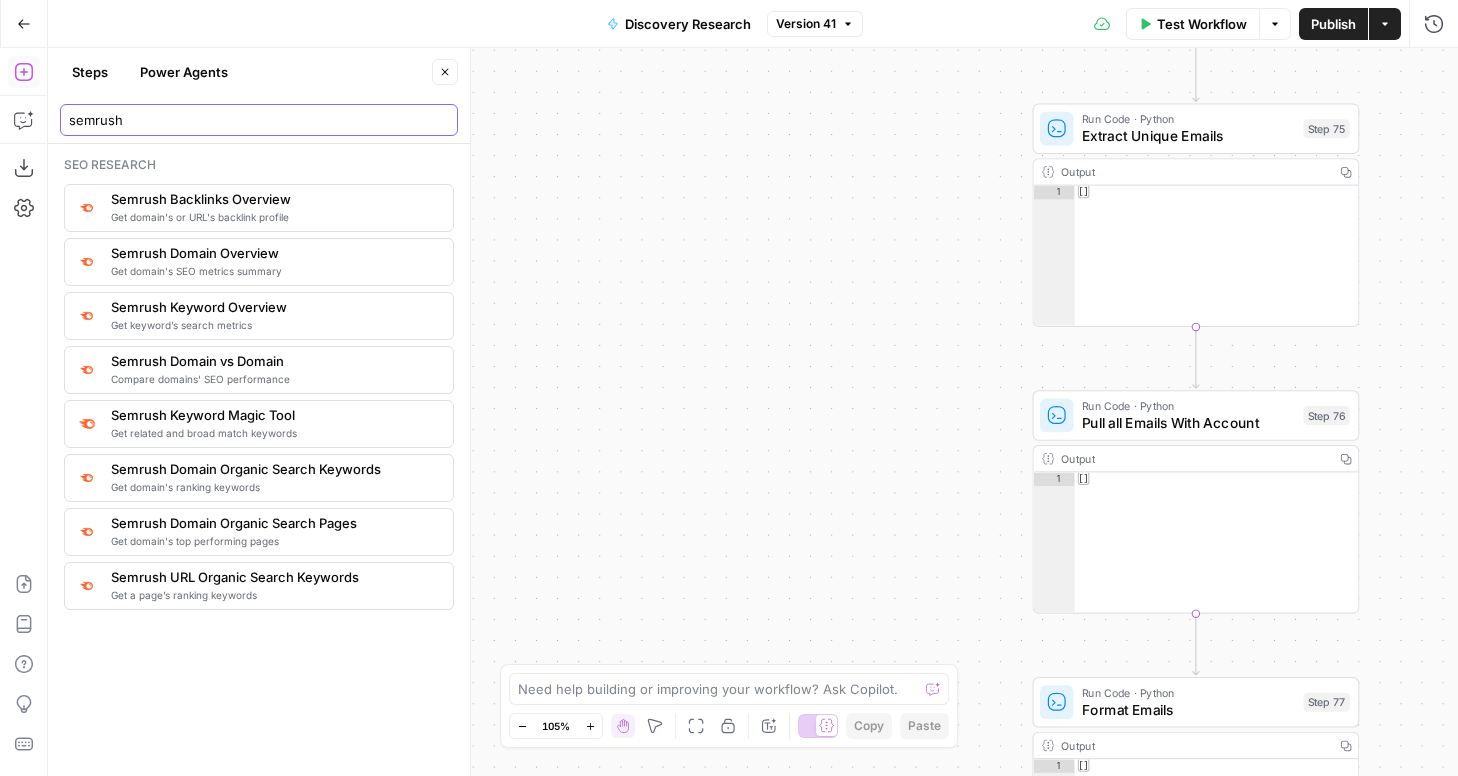 type on "semrush" 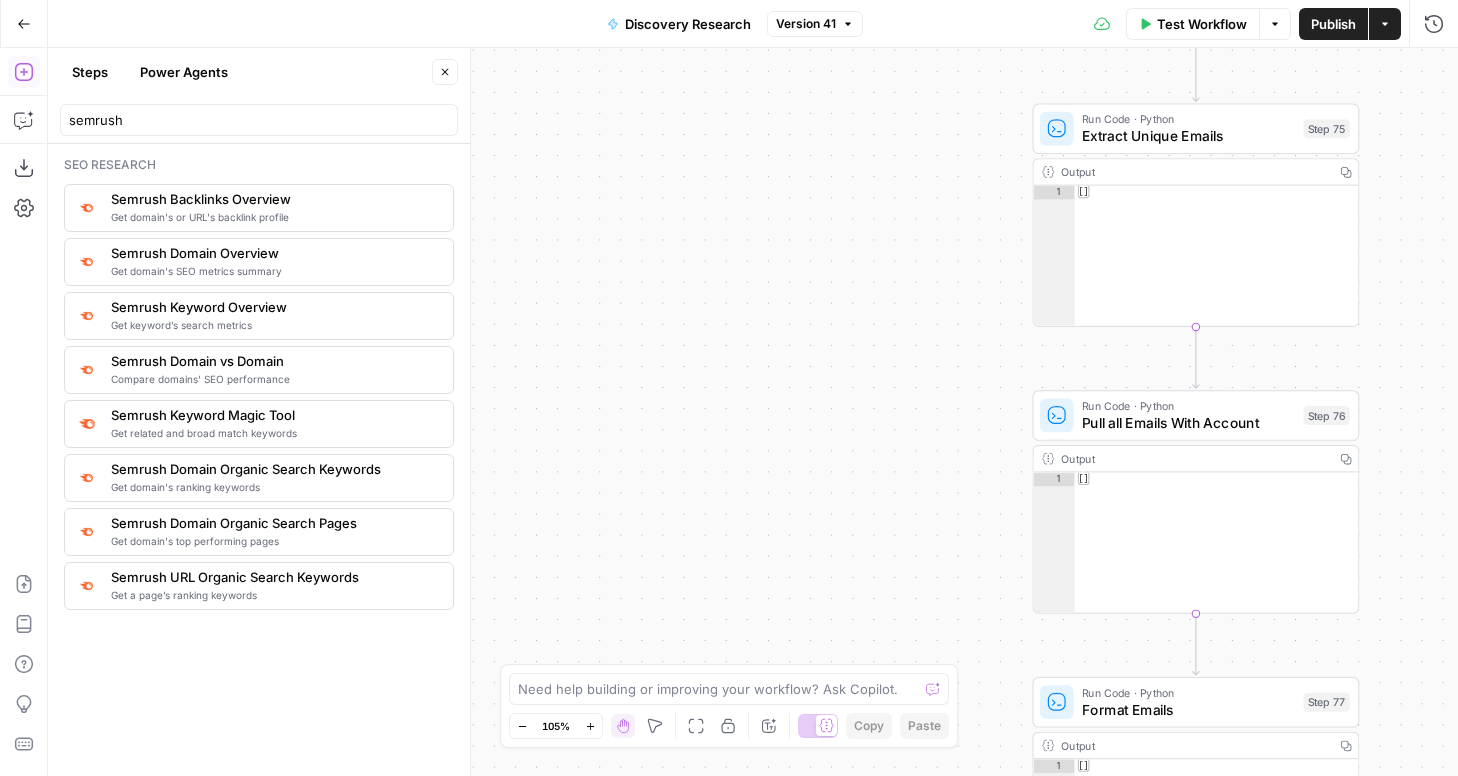 click 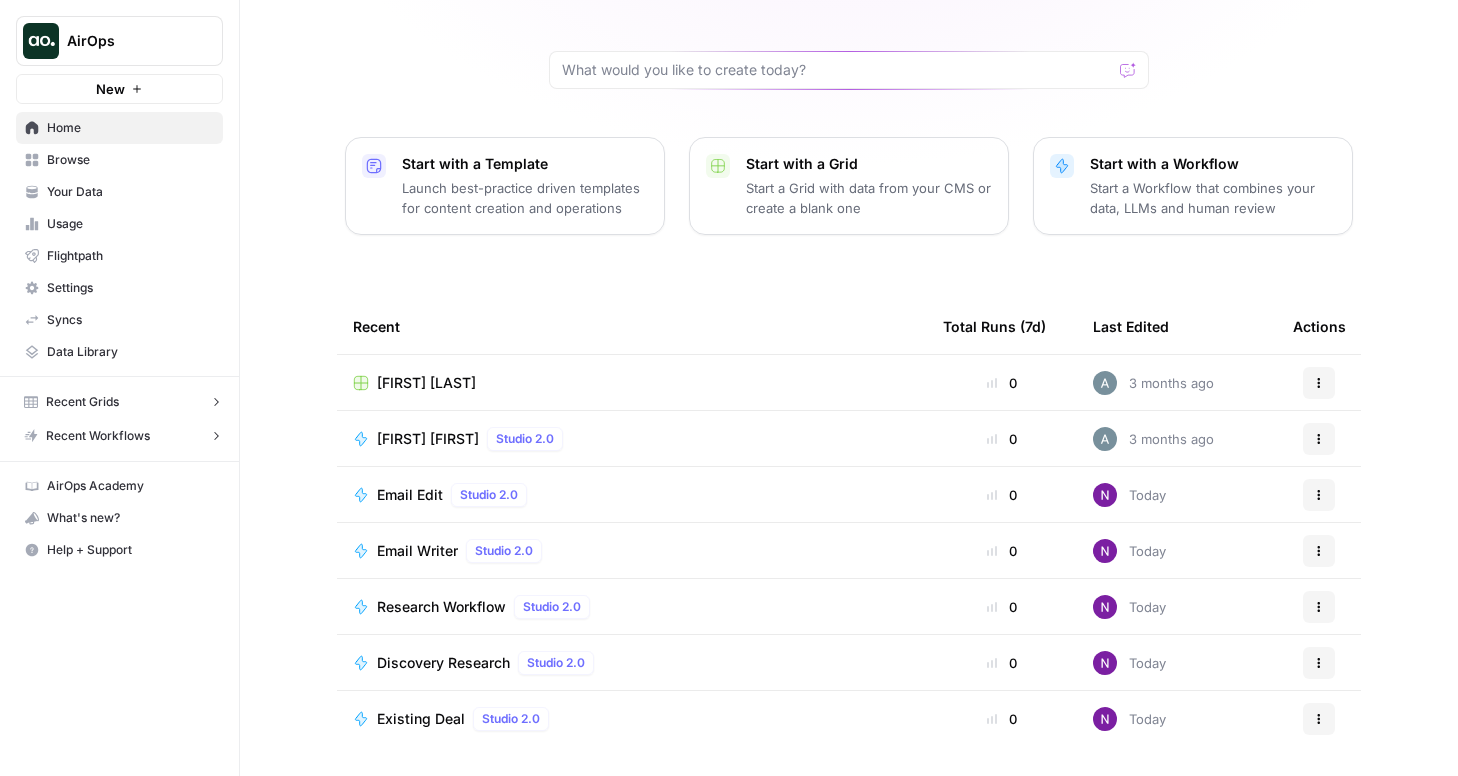 scroll, scrollTop: 144, scrollLeft: 0, axis: vertical 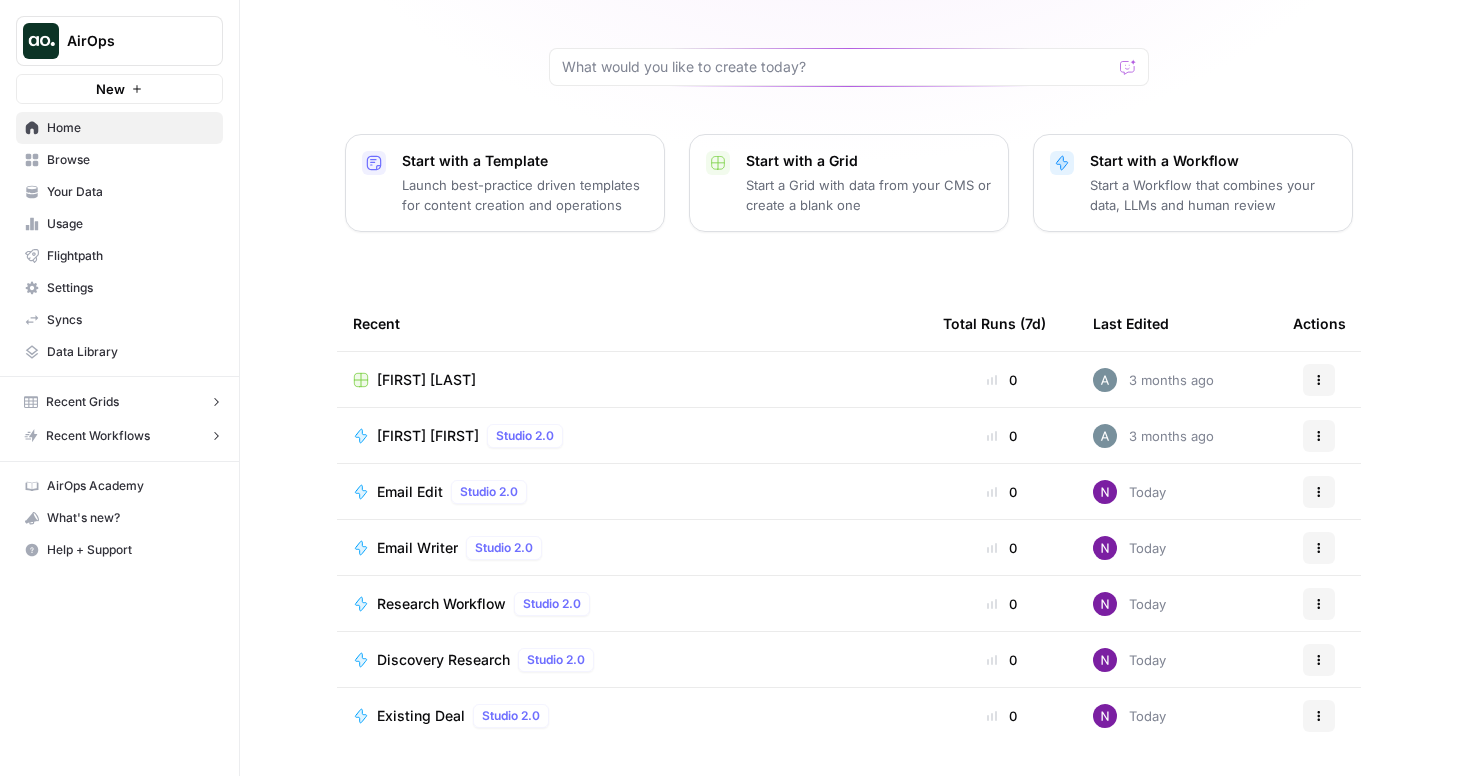 click on "Your Data" at bounding box center (130, 192) 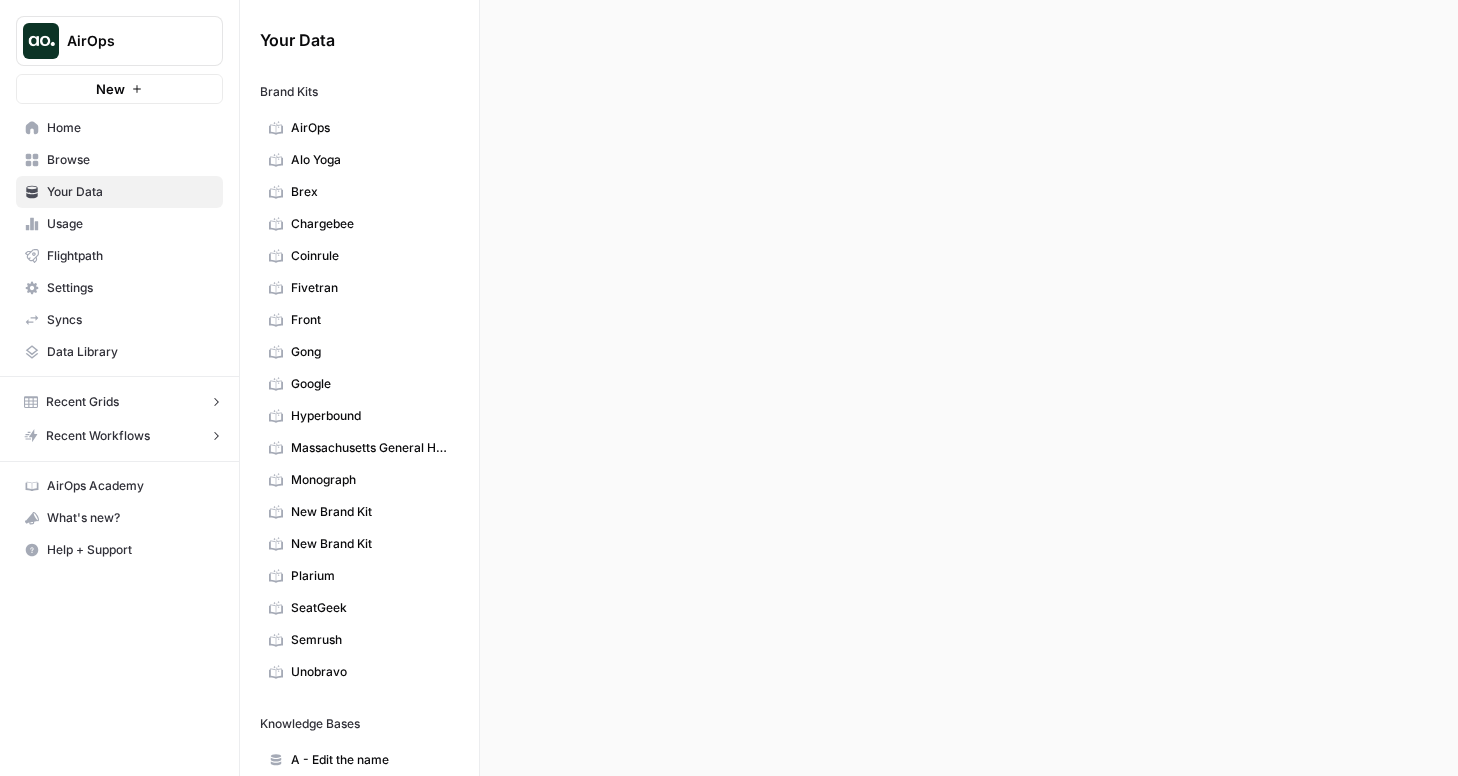 scroll, scrollTop: 0, scrollLeft: 0, axis: both 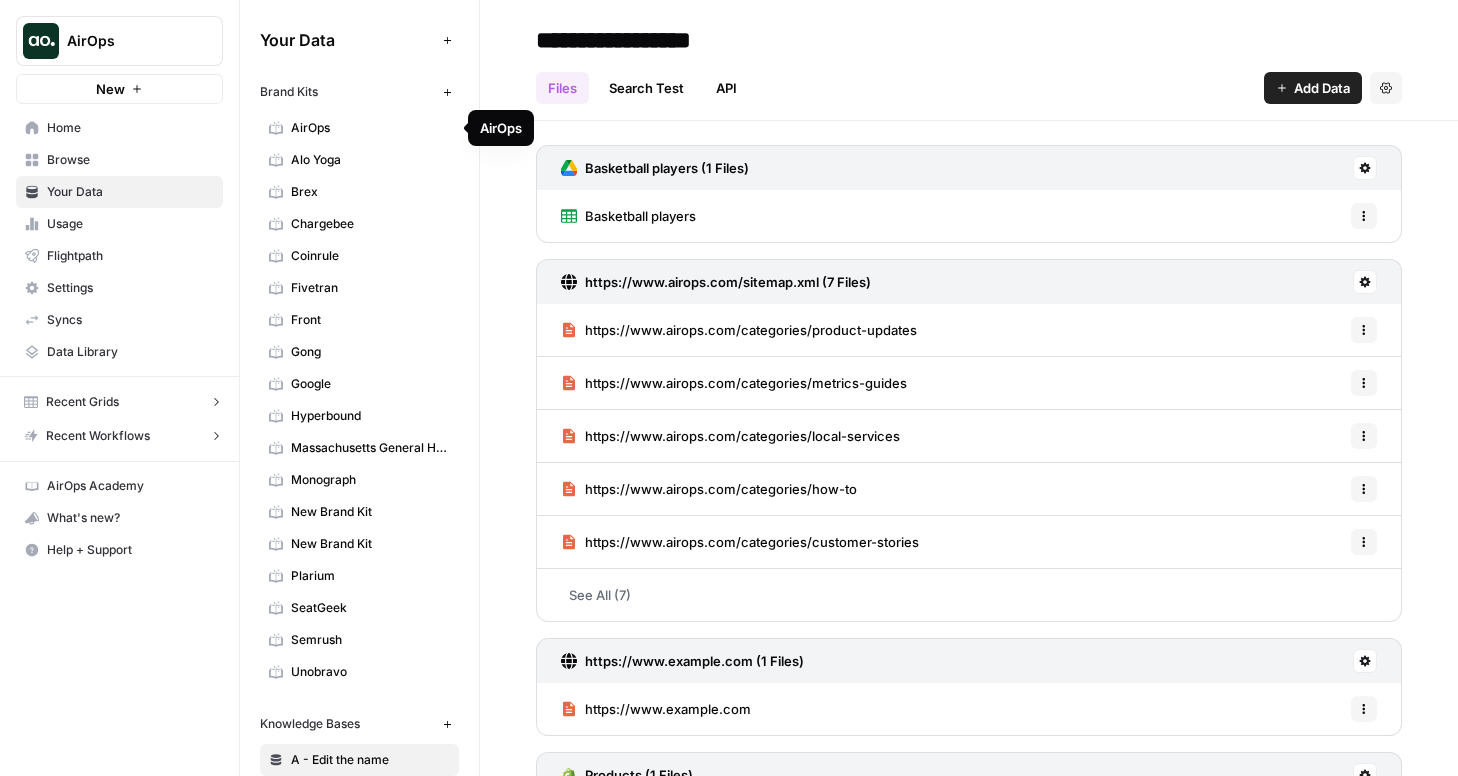 click on "AirOps" at bounding box center (370, 128) 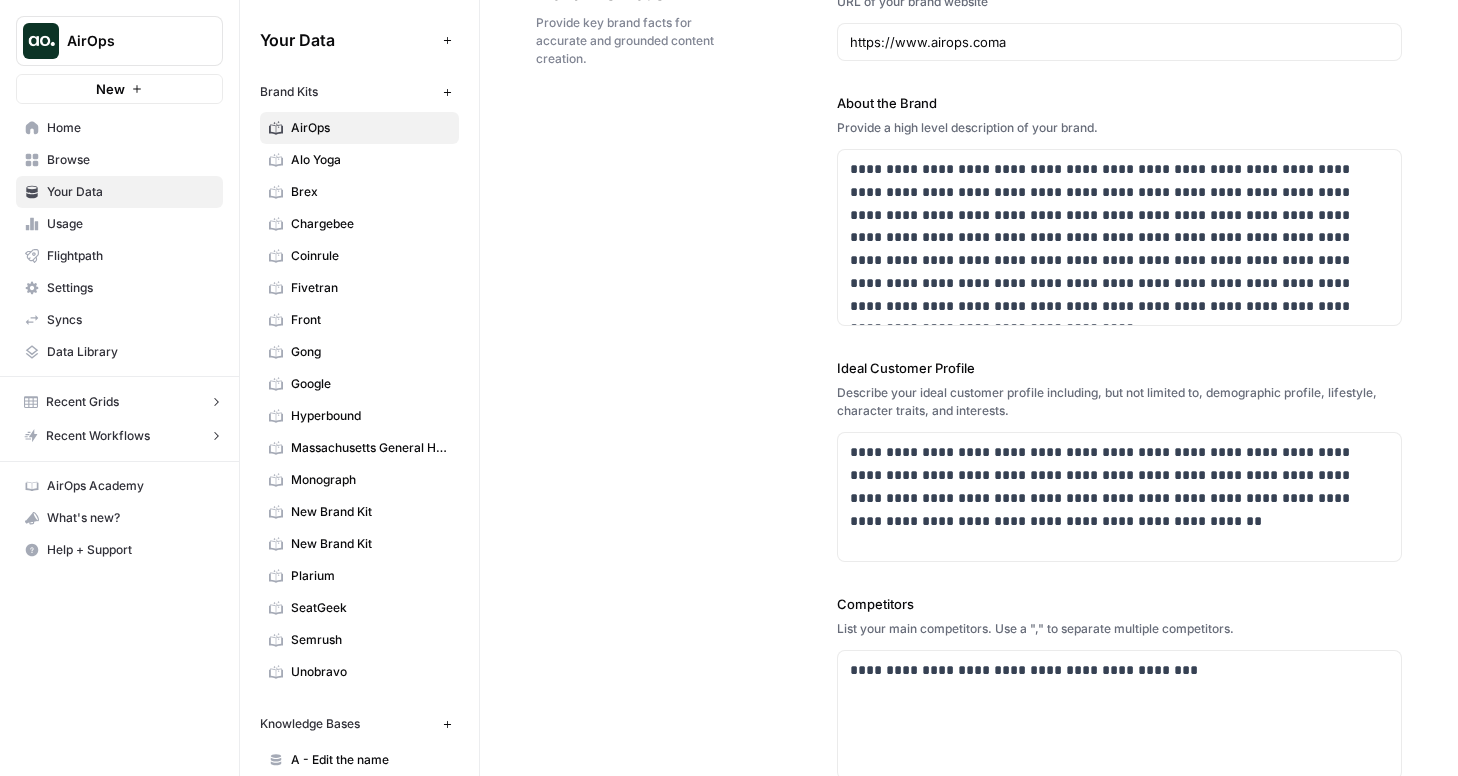 scroll, scrollTop: 244, scrollLeft: 0, axis: vertical 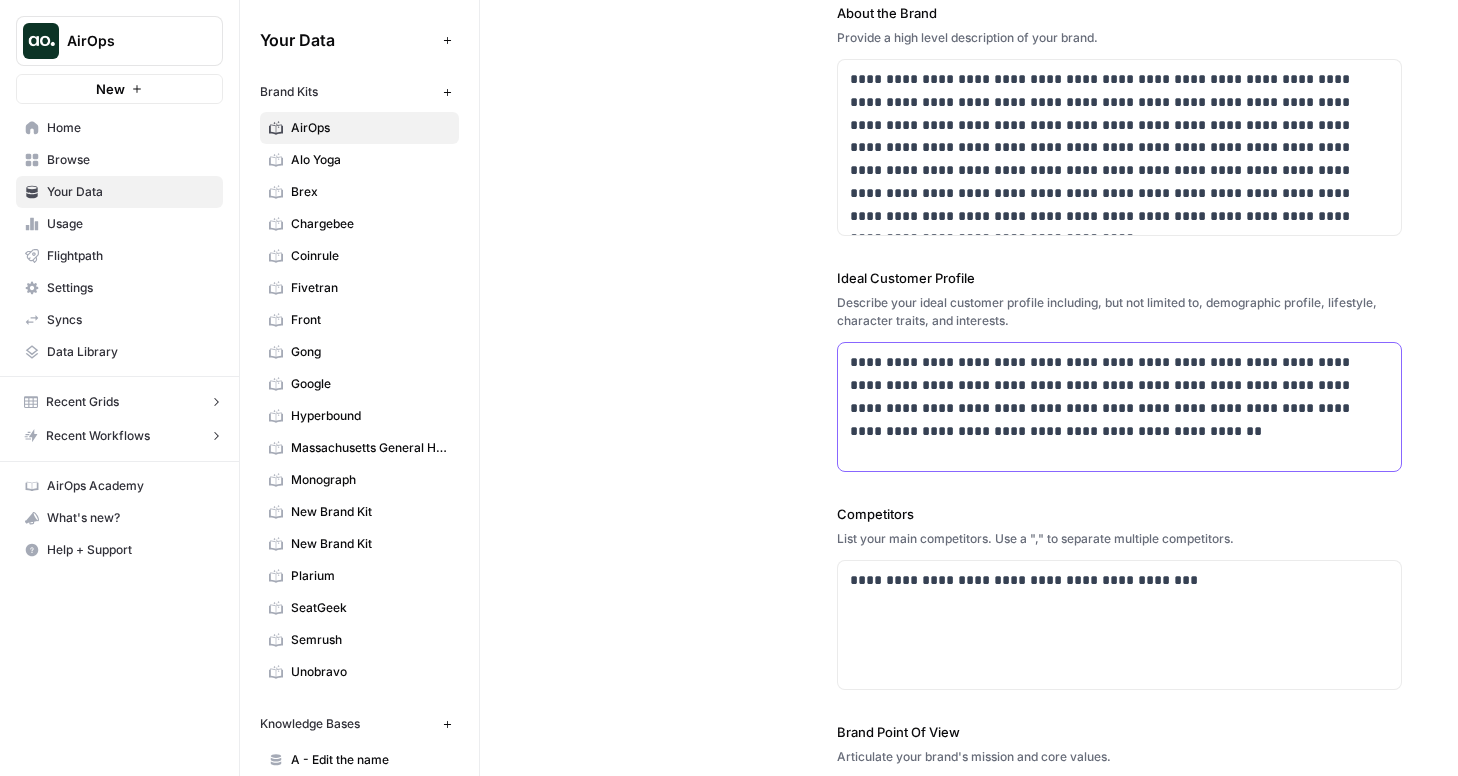 drag, startPoint x: 856, startPoint y: 365, endPoint x: 1160, endPoint y: 431, distance: 311.08197 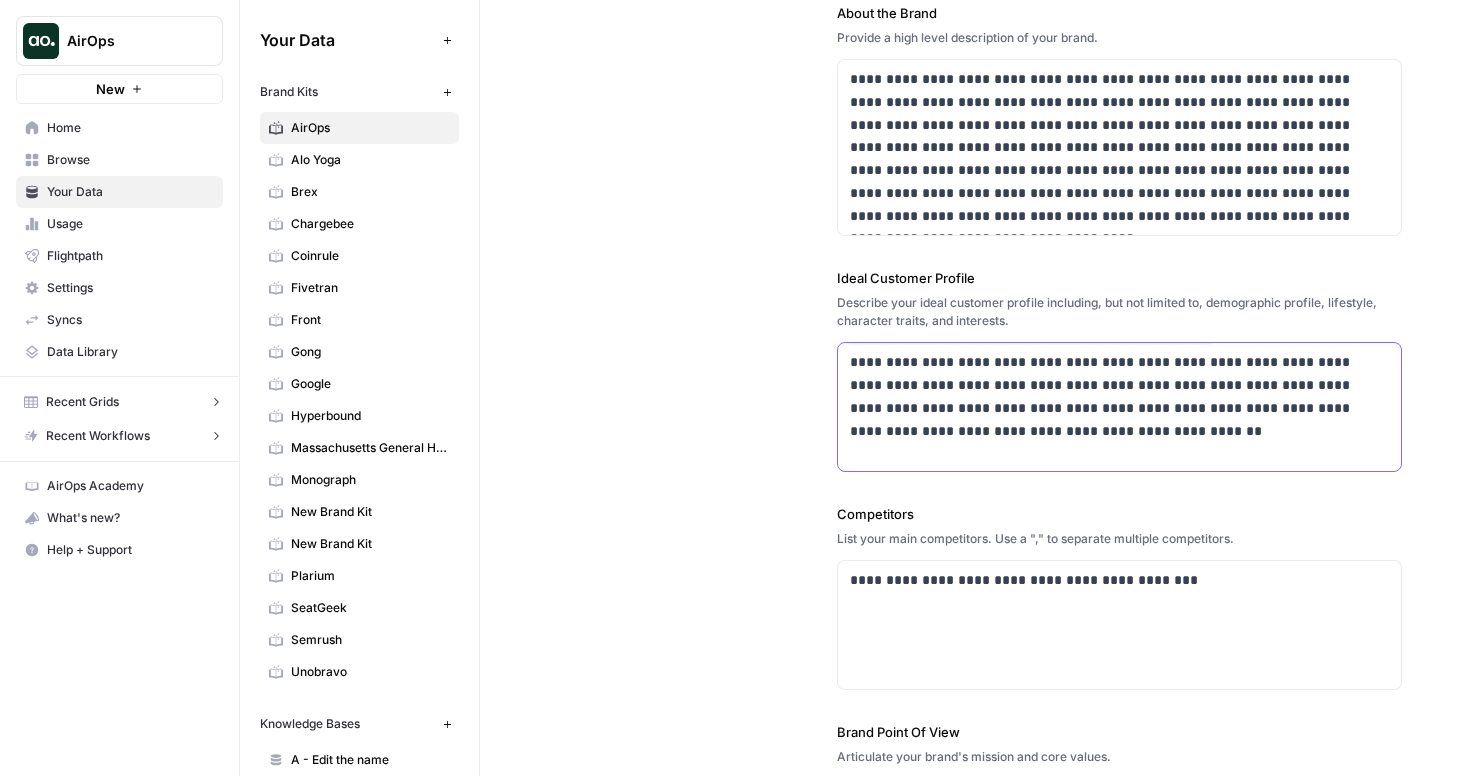 click on "**********" at bounding box center [1120, 396] 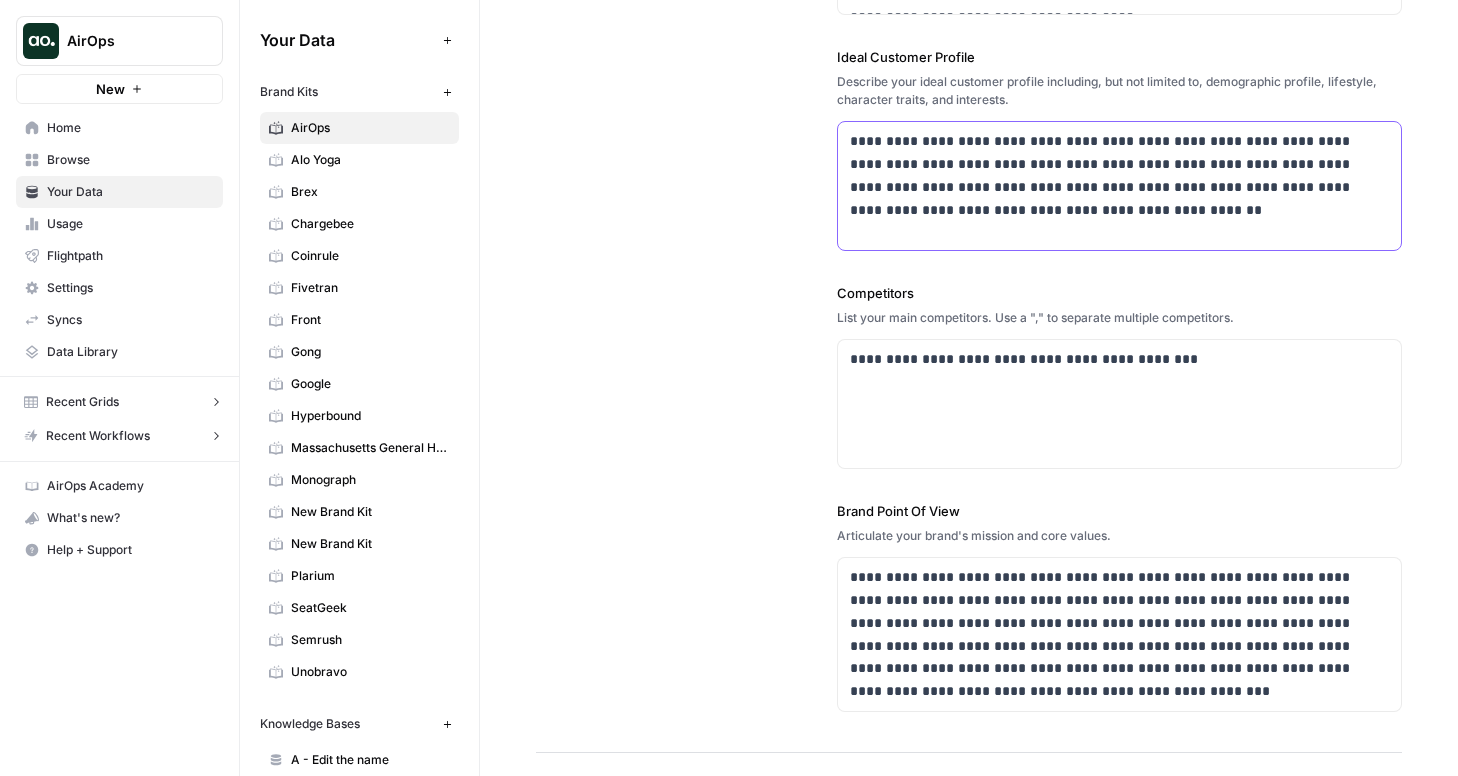 scroll, scrollTop: 499, scrollLeft: 0, axis: vertical 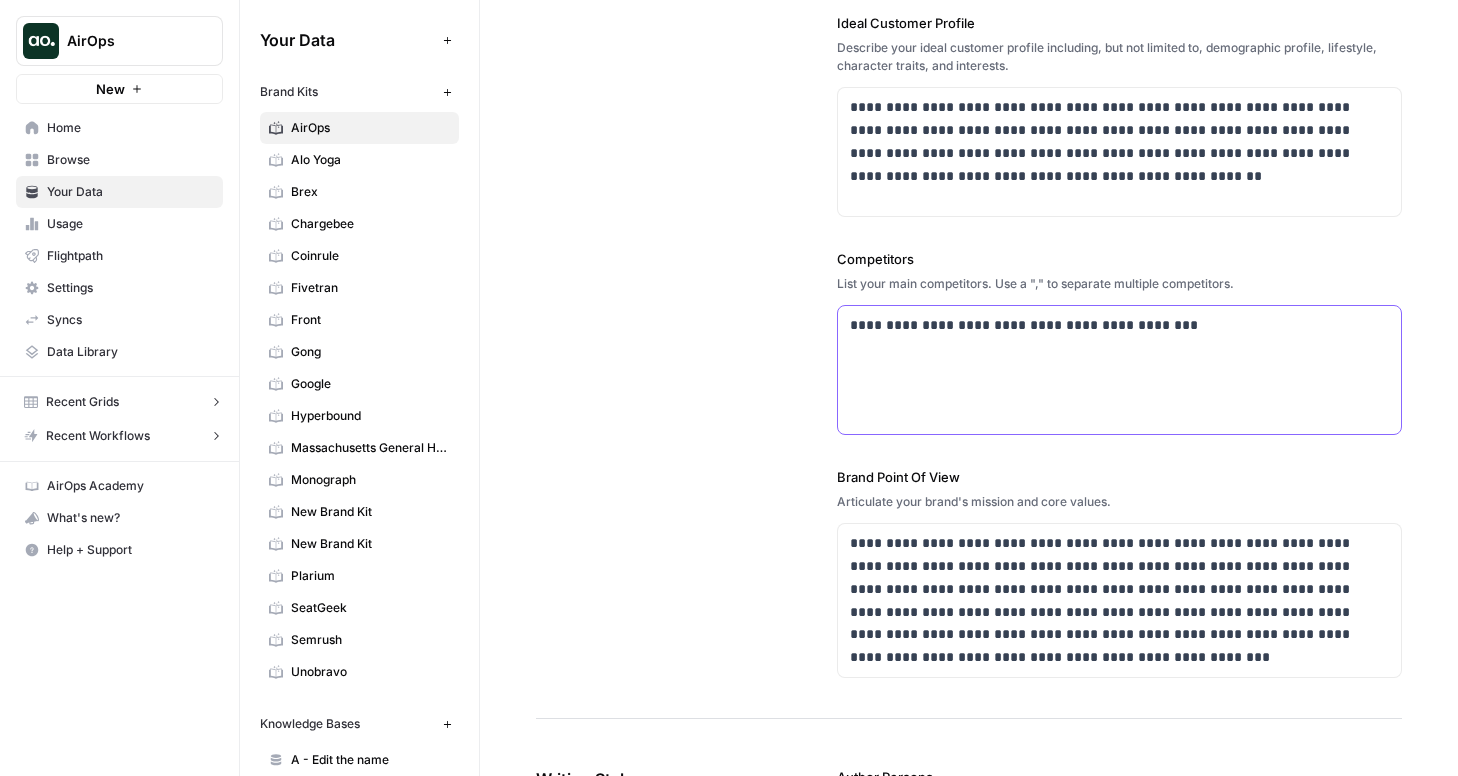 drag, startPoint x: 886, startPoint y: 331, endPoint x: 1178, endPoint y: 332, distance: 292.0017 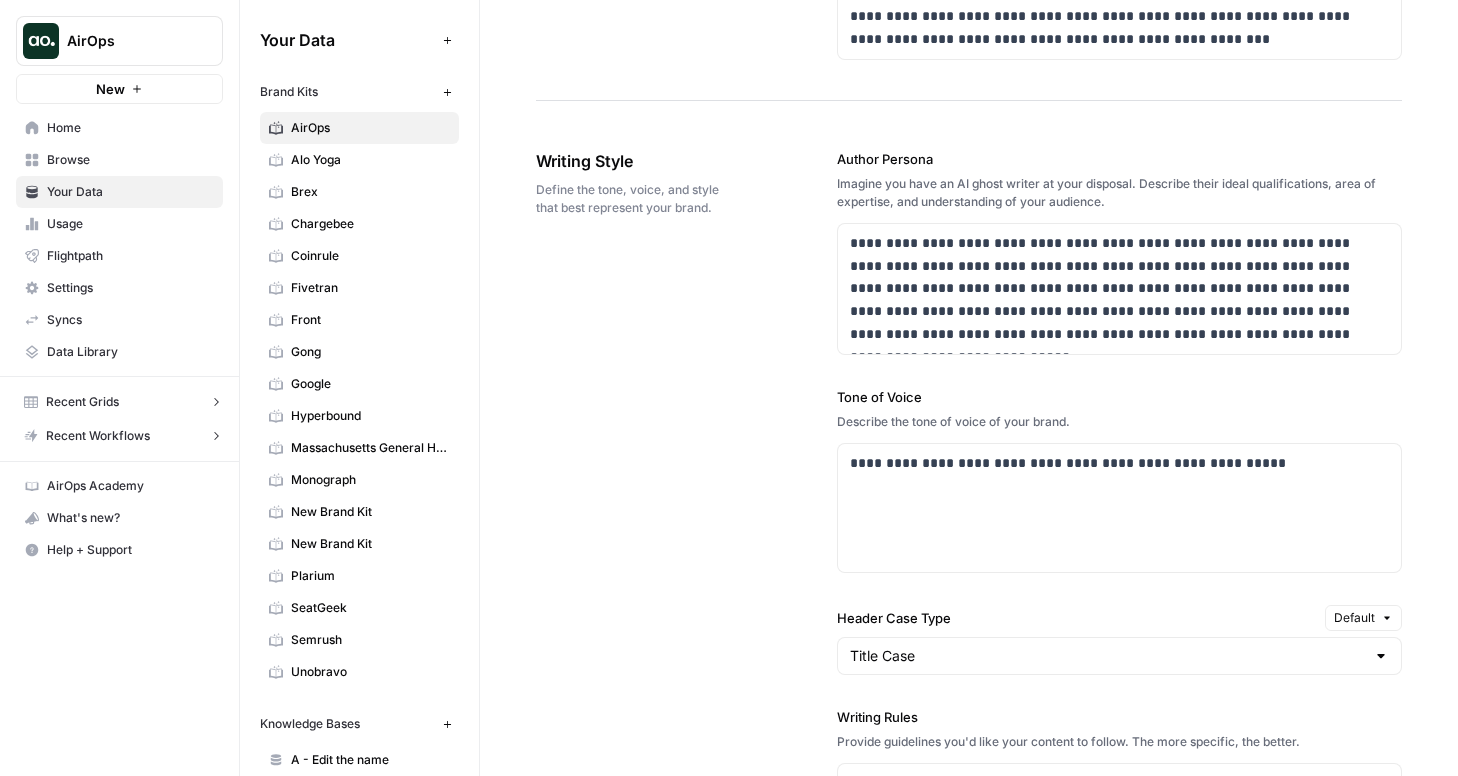 scroll, scrollTop: 1119, scrollLeft: 0, axis: vertical 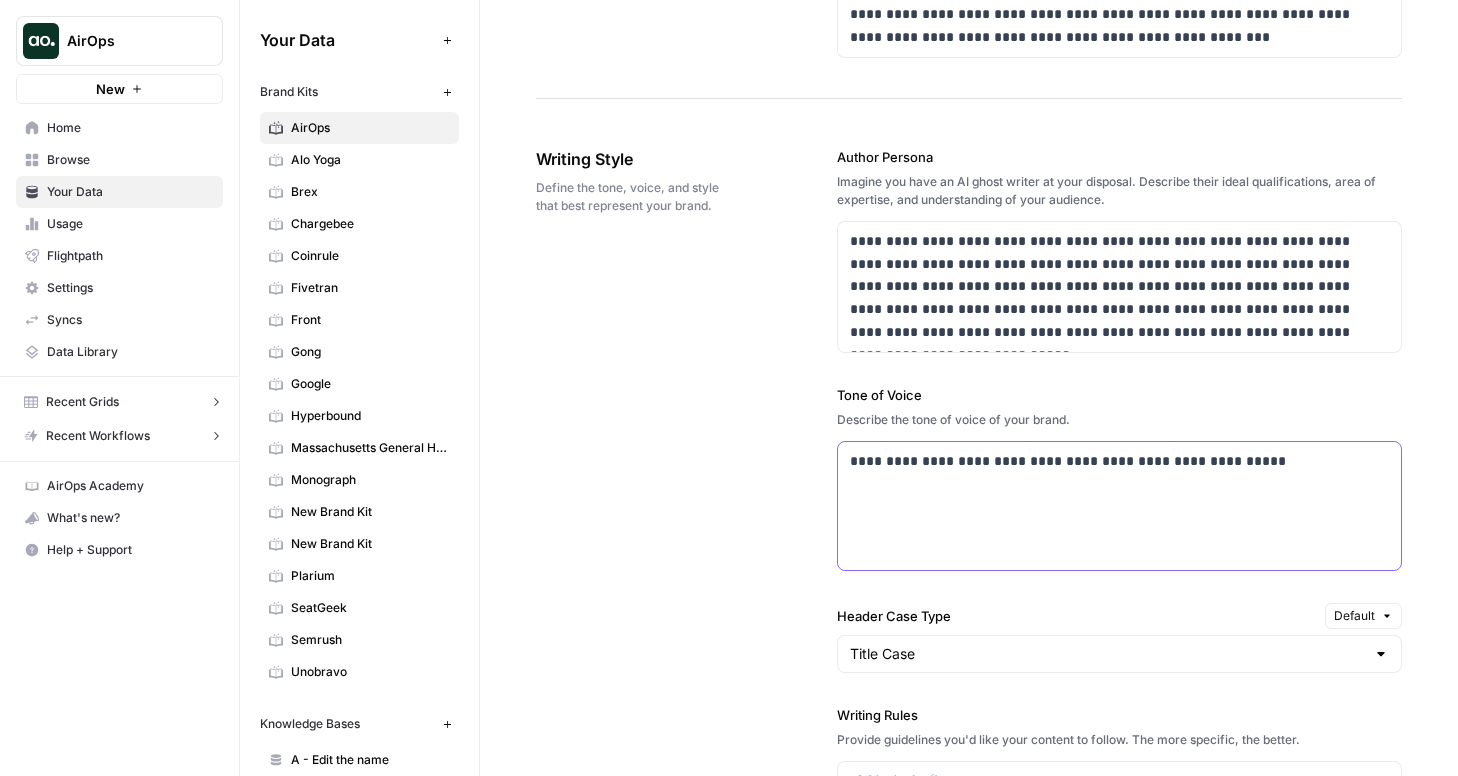 drag, startPoint x: 870, startPoint y: 467, endPoint x: 1191, endPoint y: 467, distance: 321 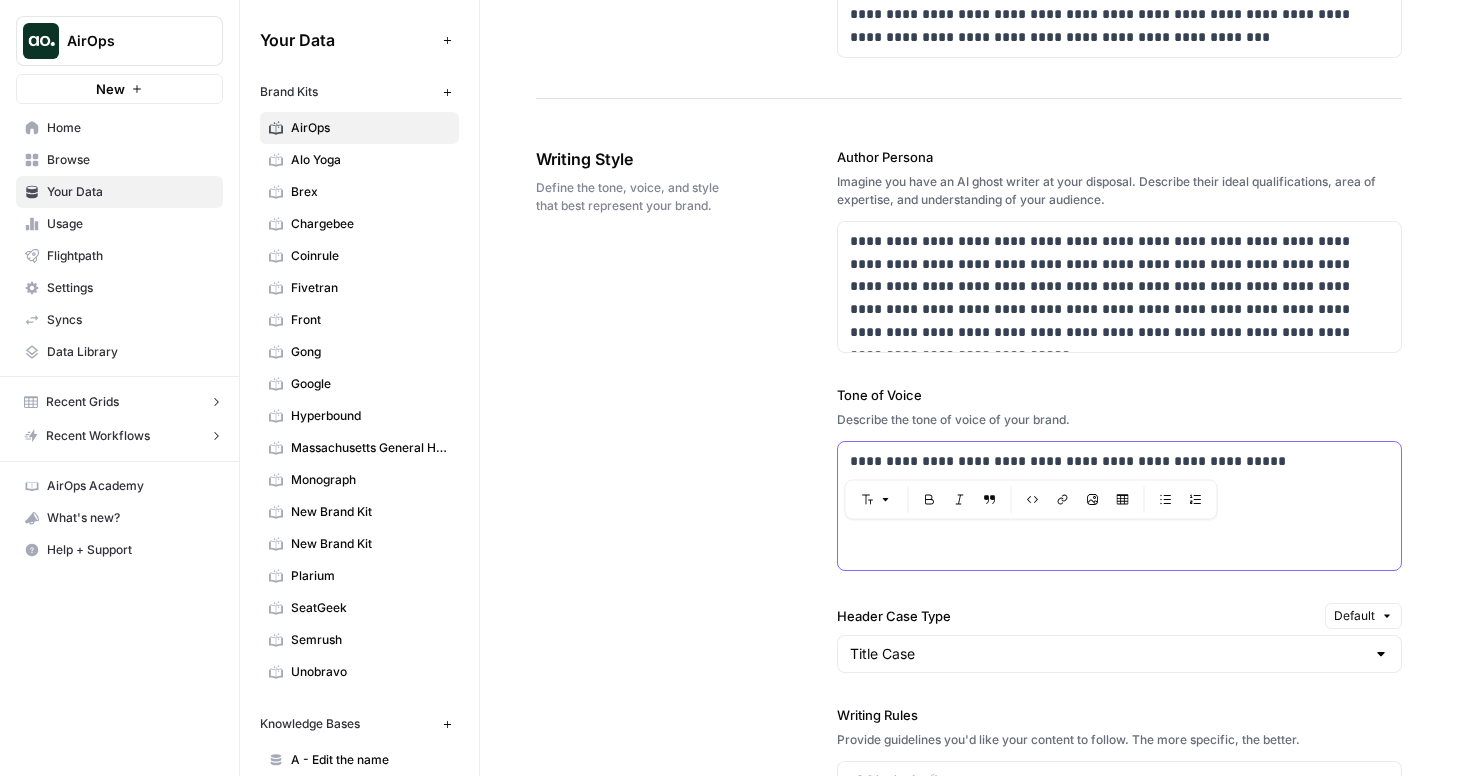 click on "**********" at bounding box center (1120, 461) 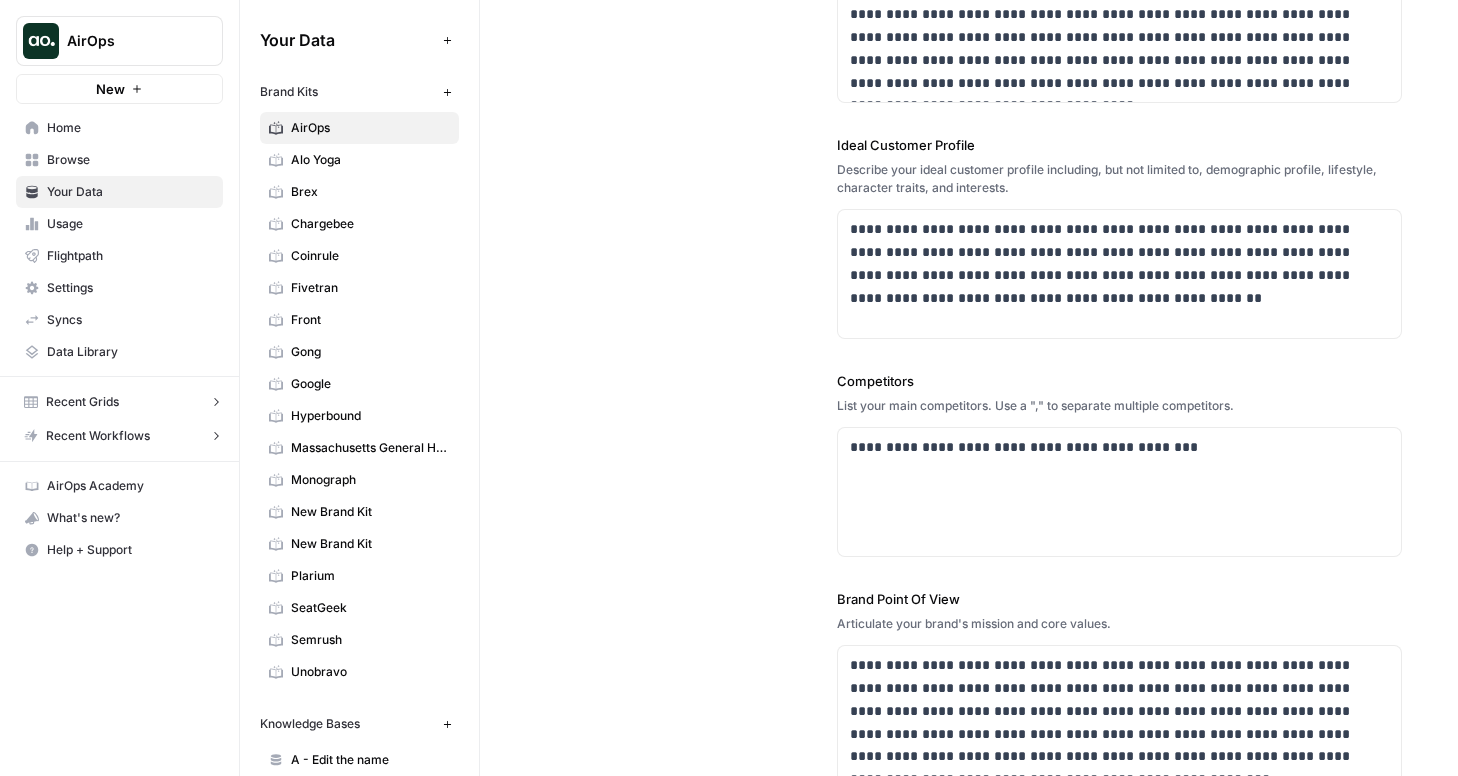 scroll, scrollTop: 0, scrollLeft: 0, axis: both 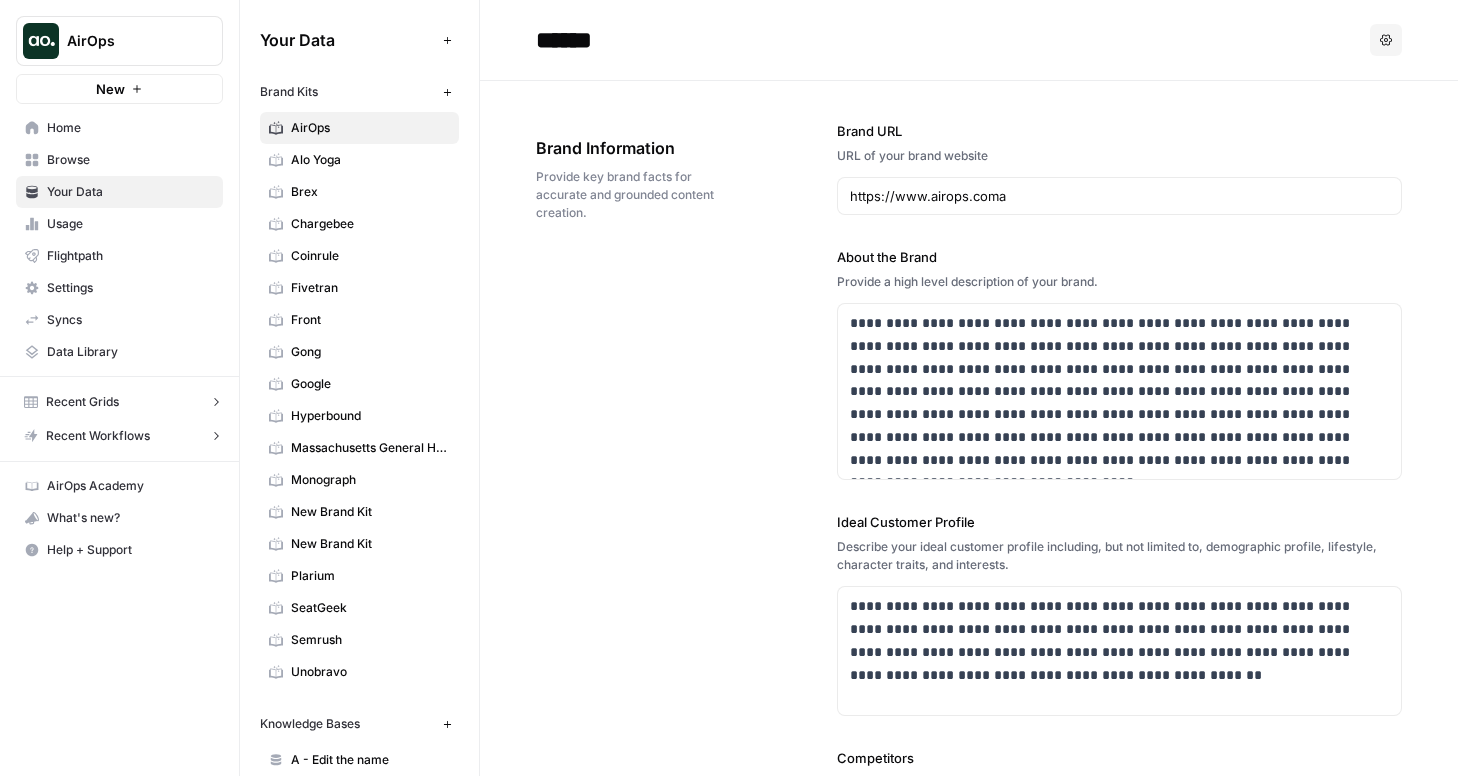 click on "Data Library" at bounding box center [130, 352] 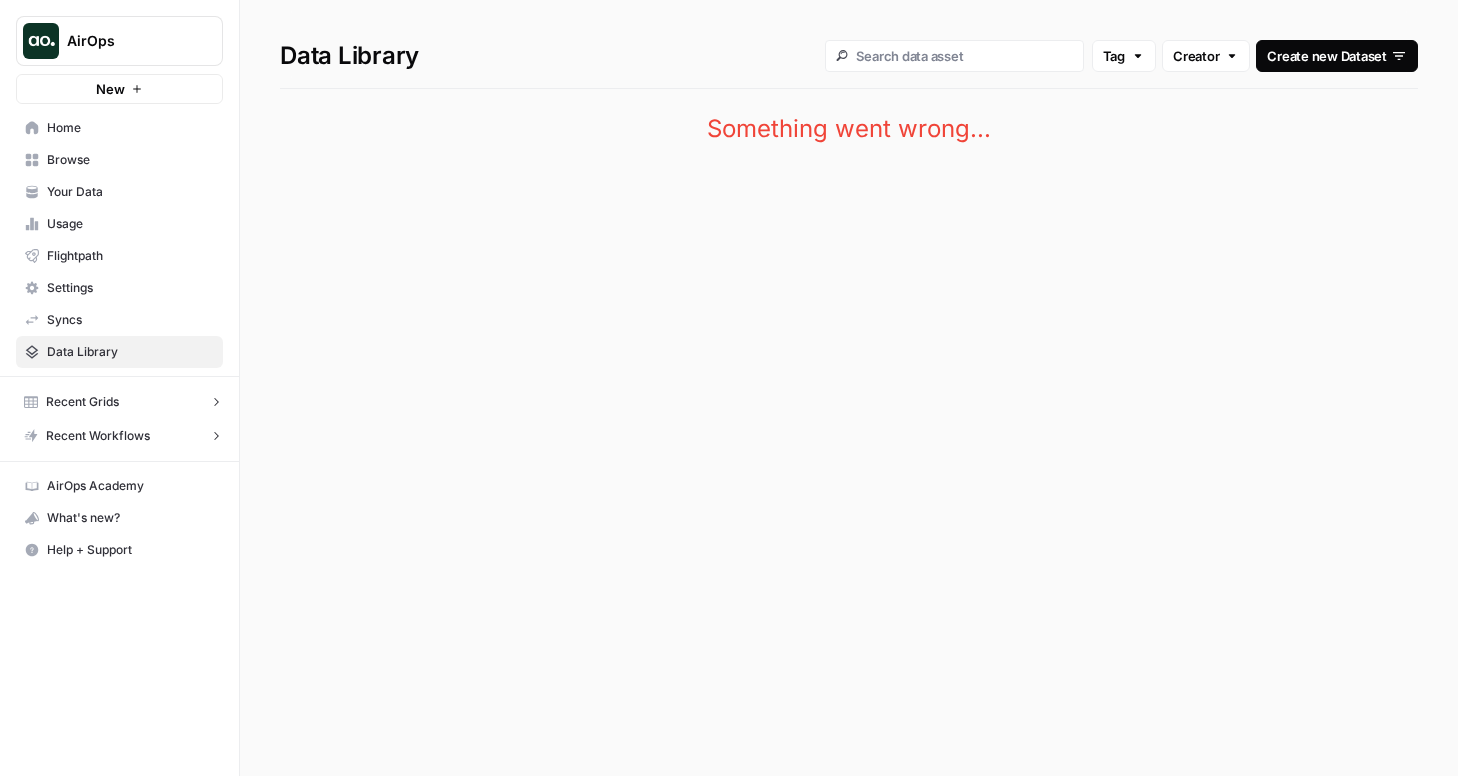 click on "Settings" at bounding box center [130, 288] 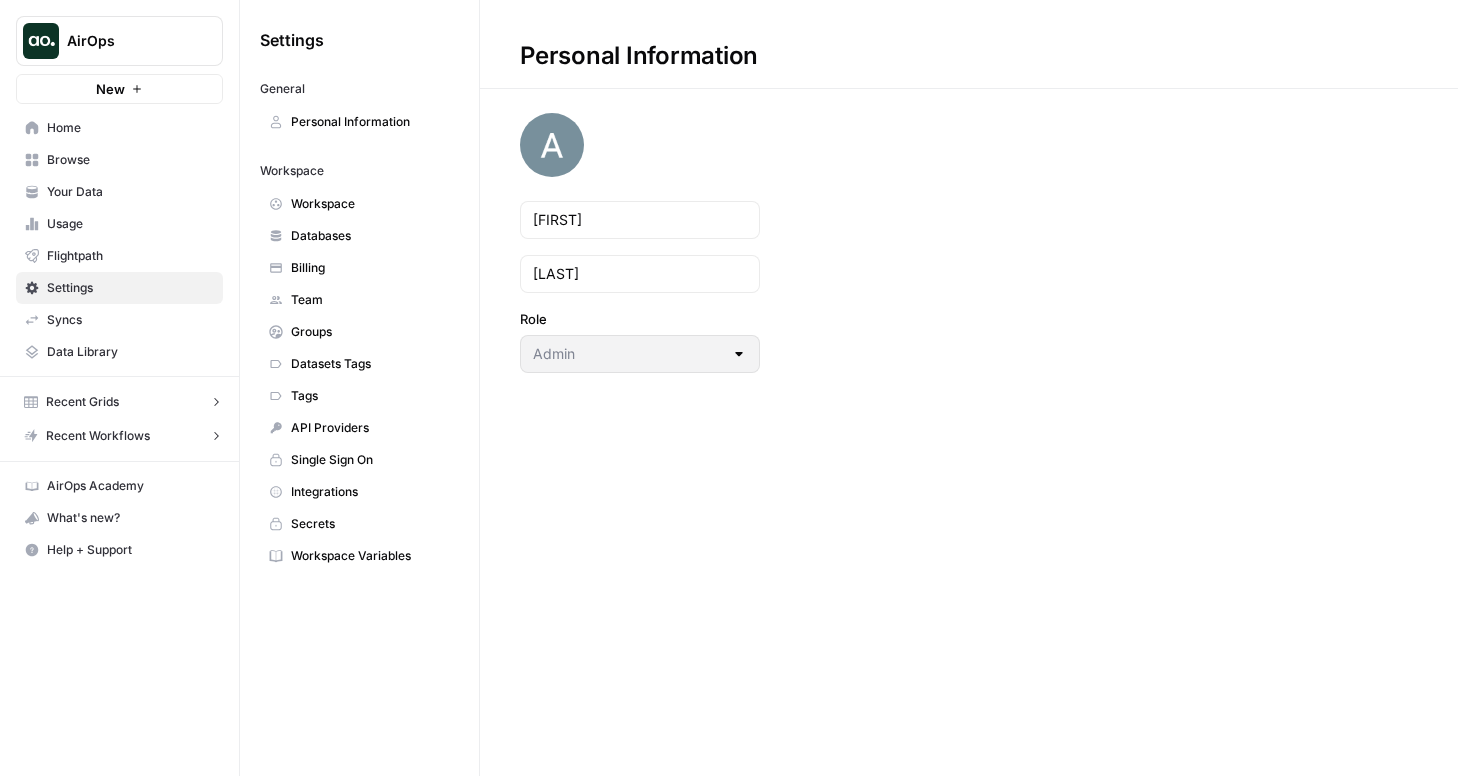 click on "Team" at bounding box center (359, 300) 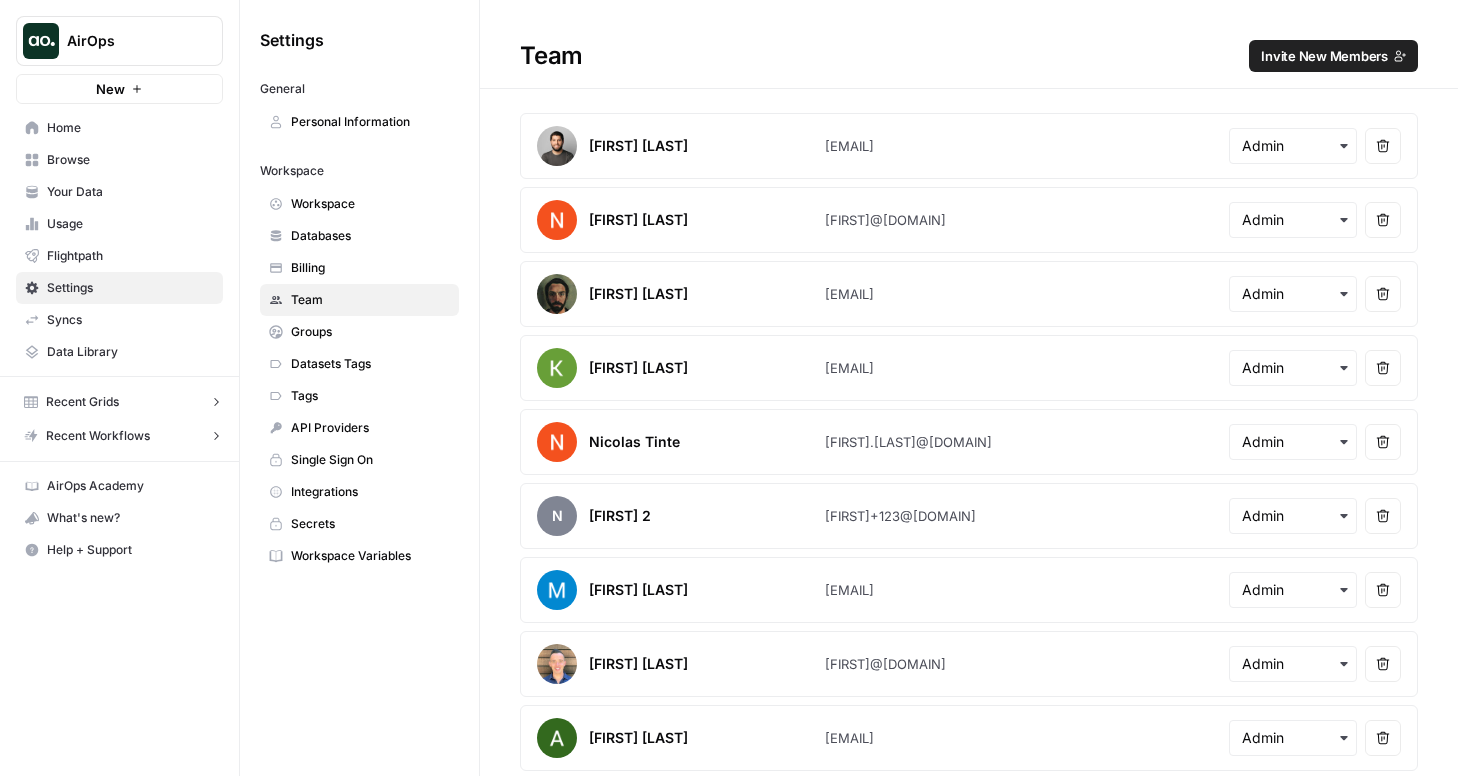 click on "Your Data" at bounding box center [130, 192] 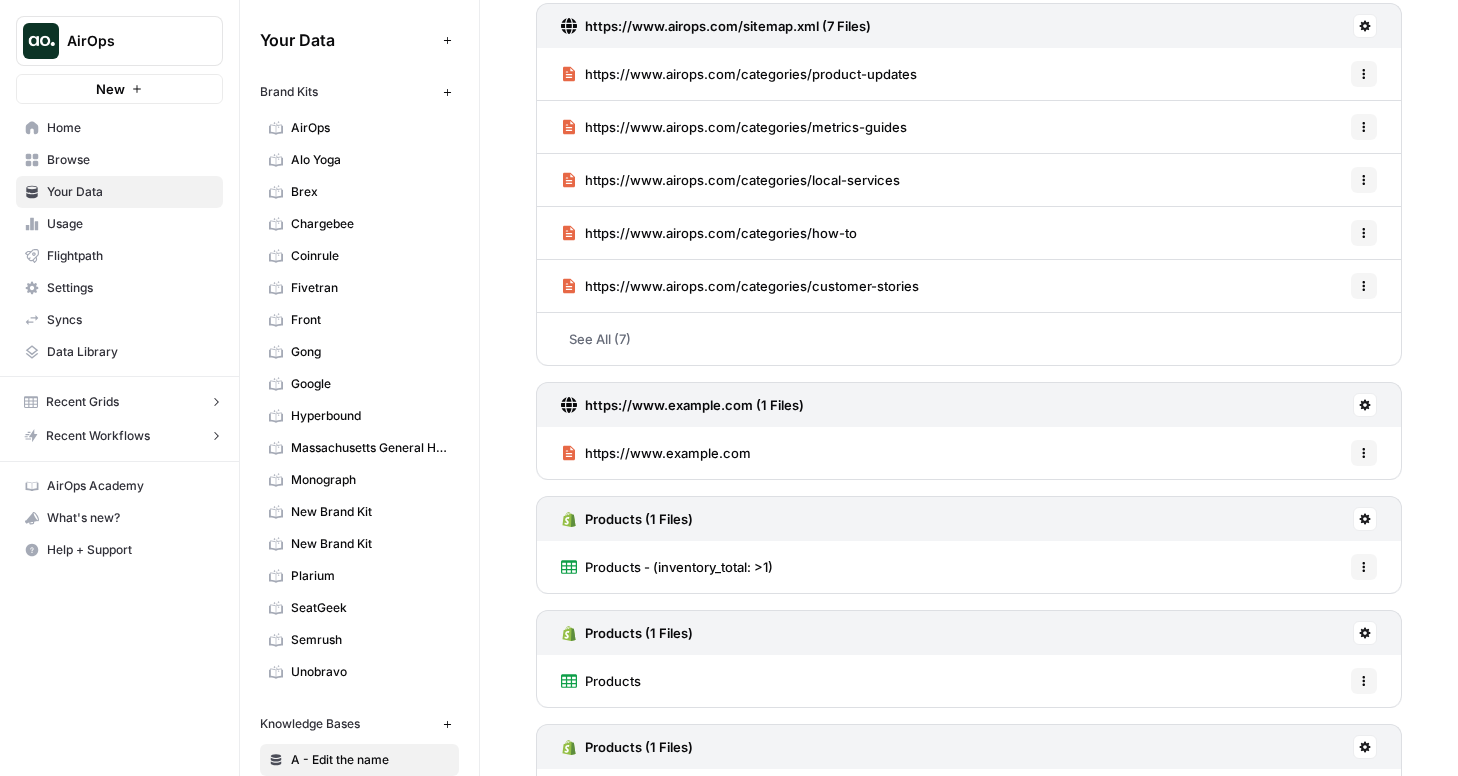 scroll, scrollTop: 0, scrollLeft: 0, axis: both 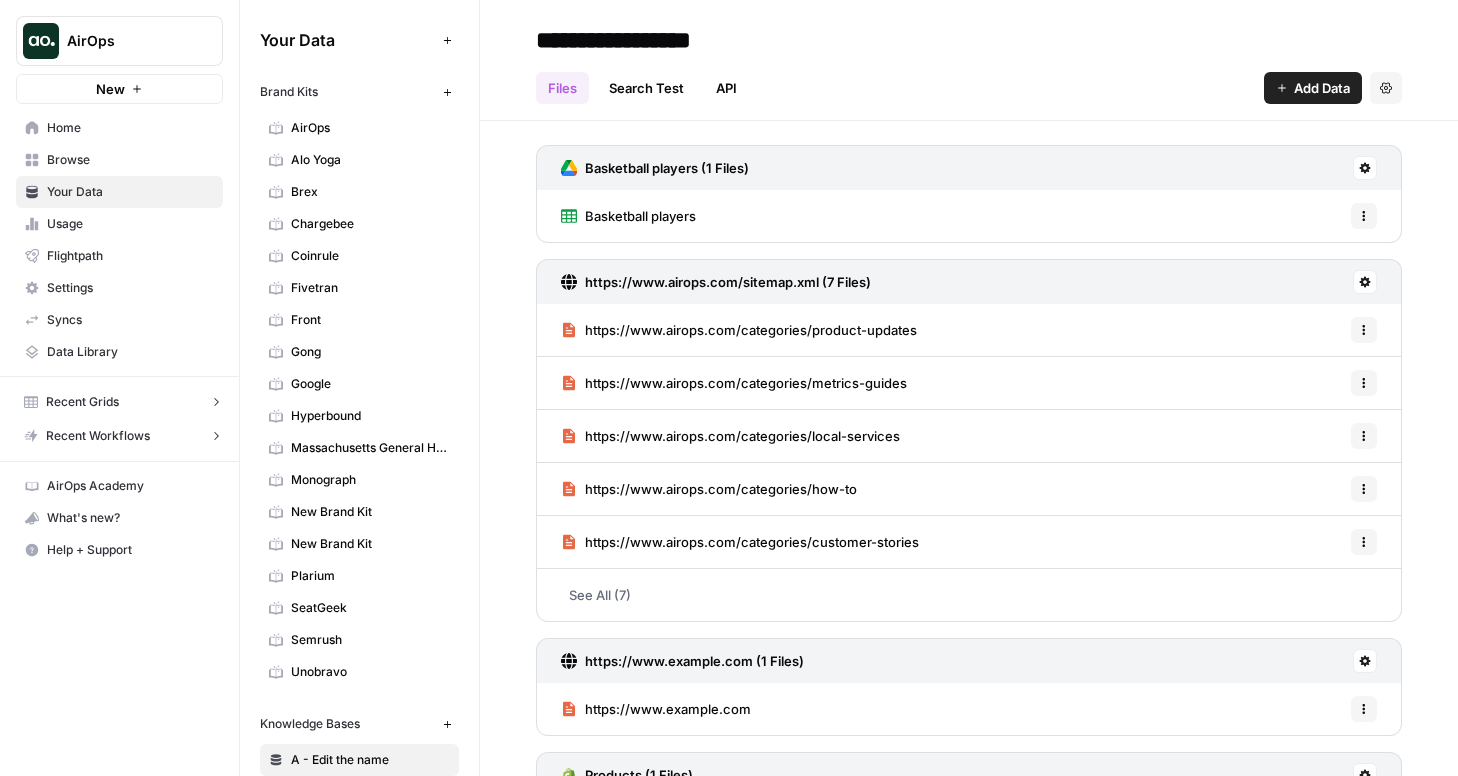 click on "API" at bounding box center [726, 88] 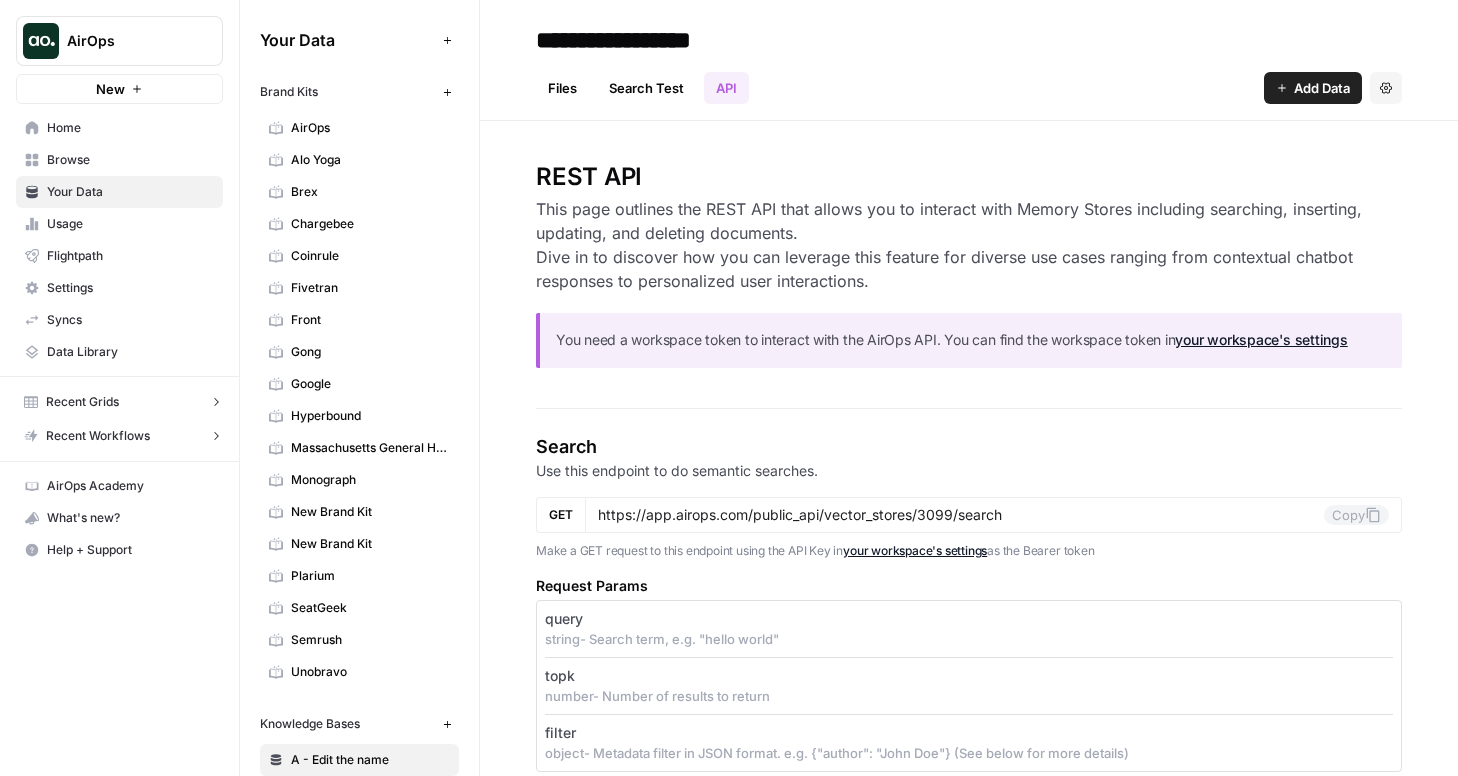 click on "Search Test" at bounding box center [646, 88] 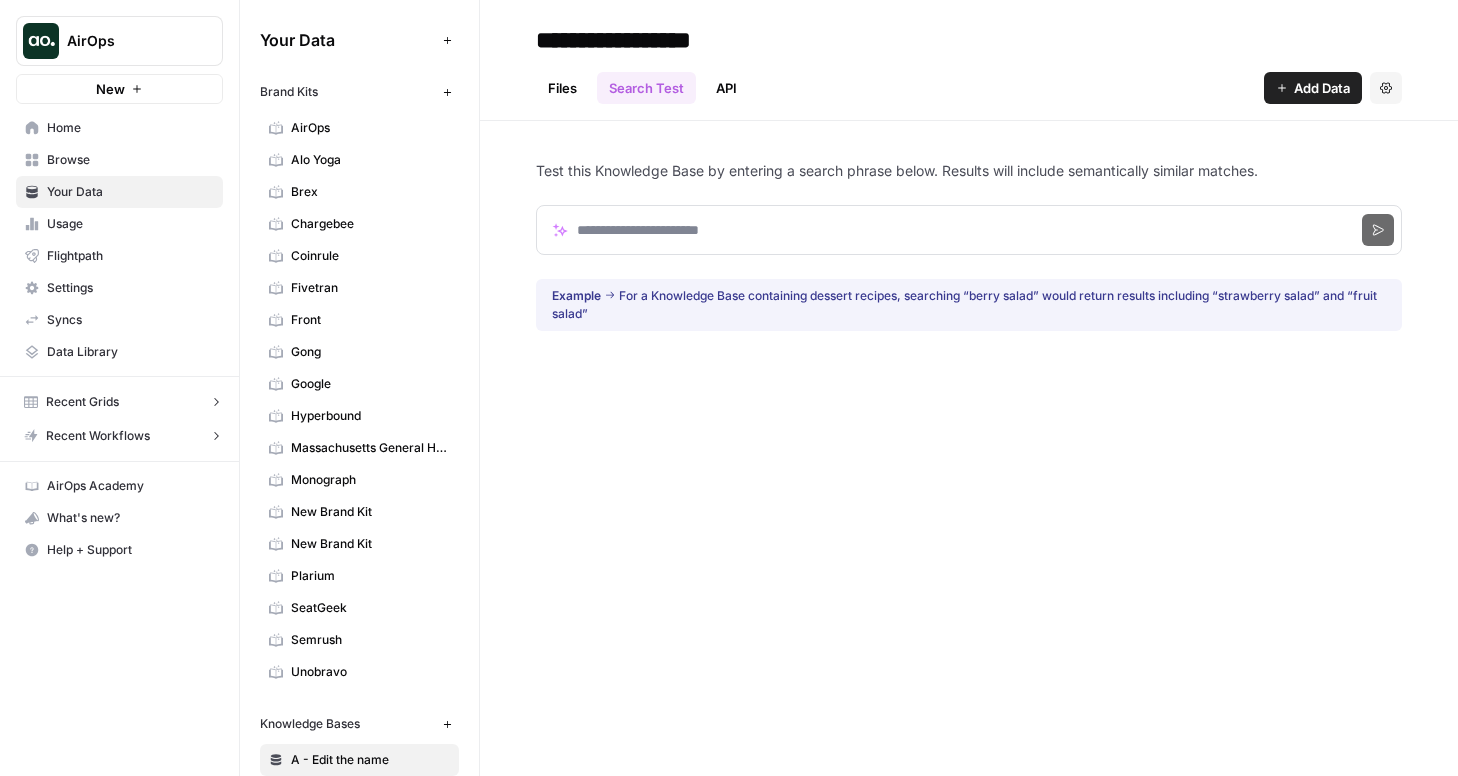 click on "Files" at bounding box center [562, 88] 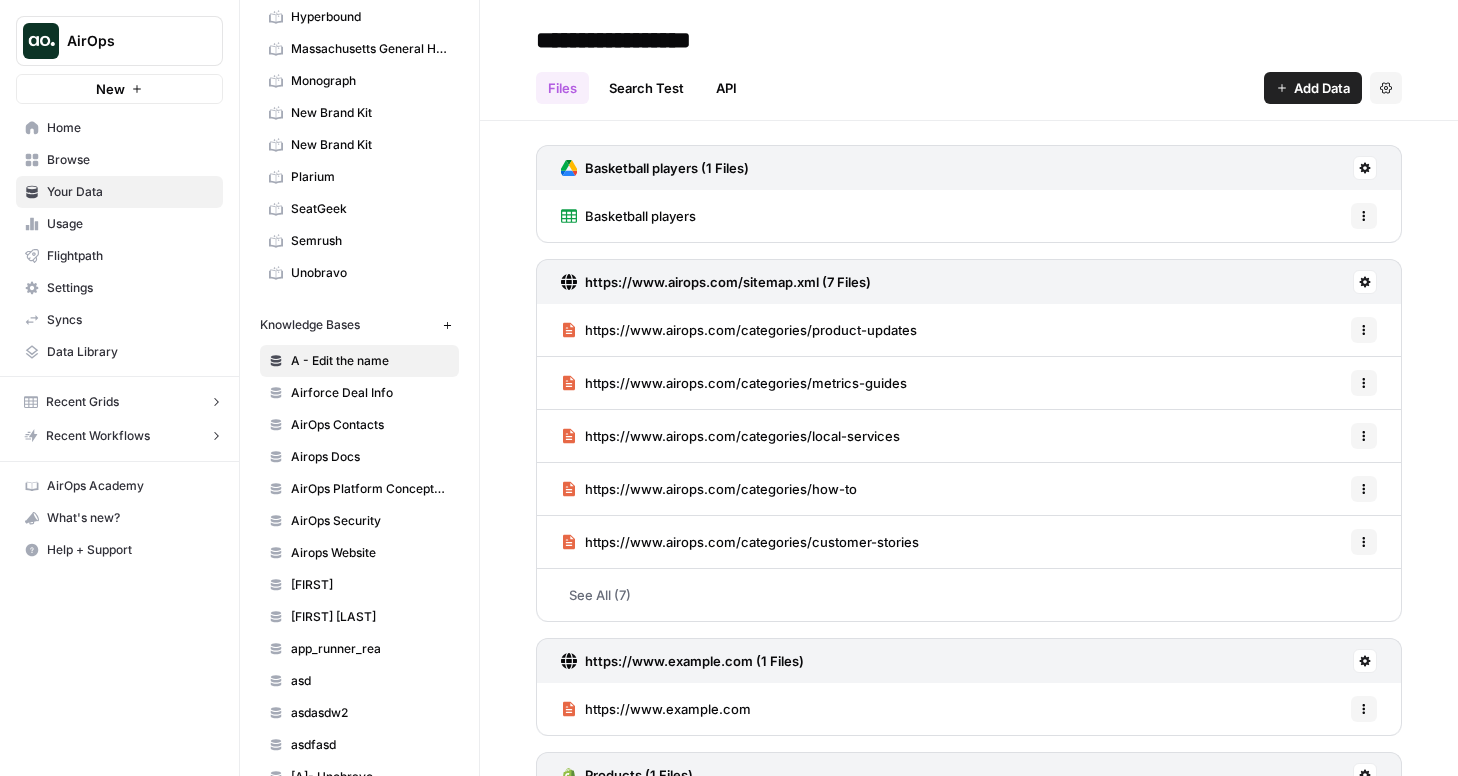 scroll, scrollTop: 450, scrollLeft: 0, axis: vertical 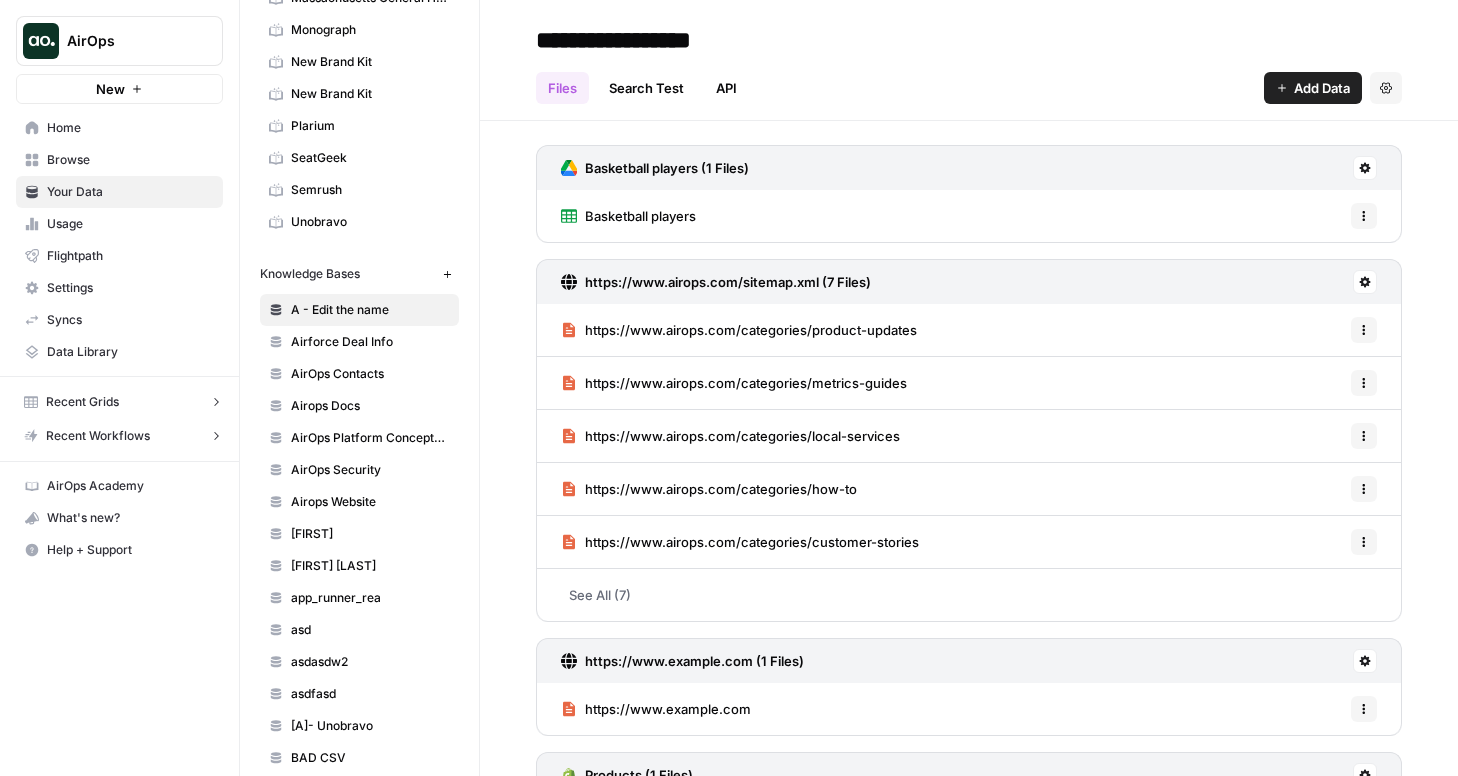 click on "Settings" at bounding box center (130, 288) 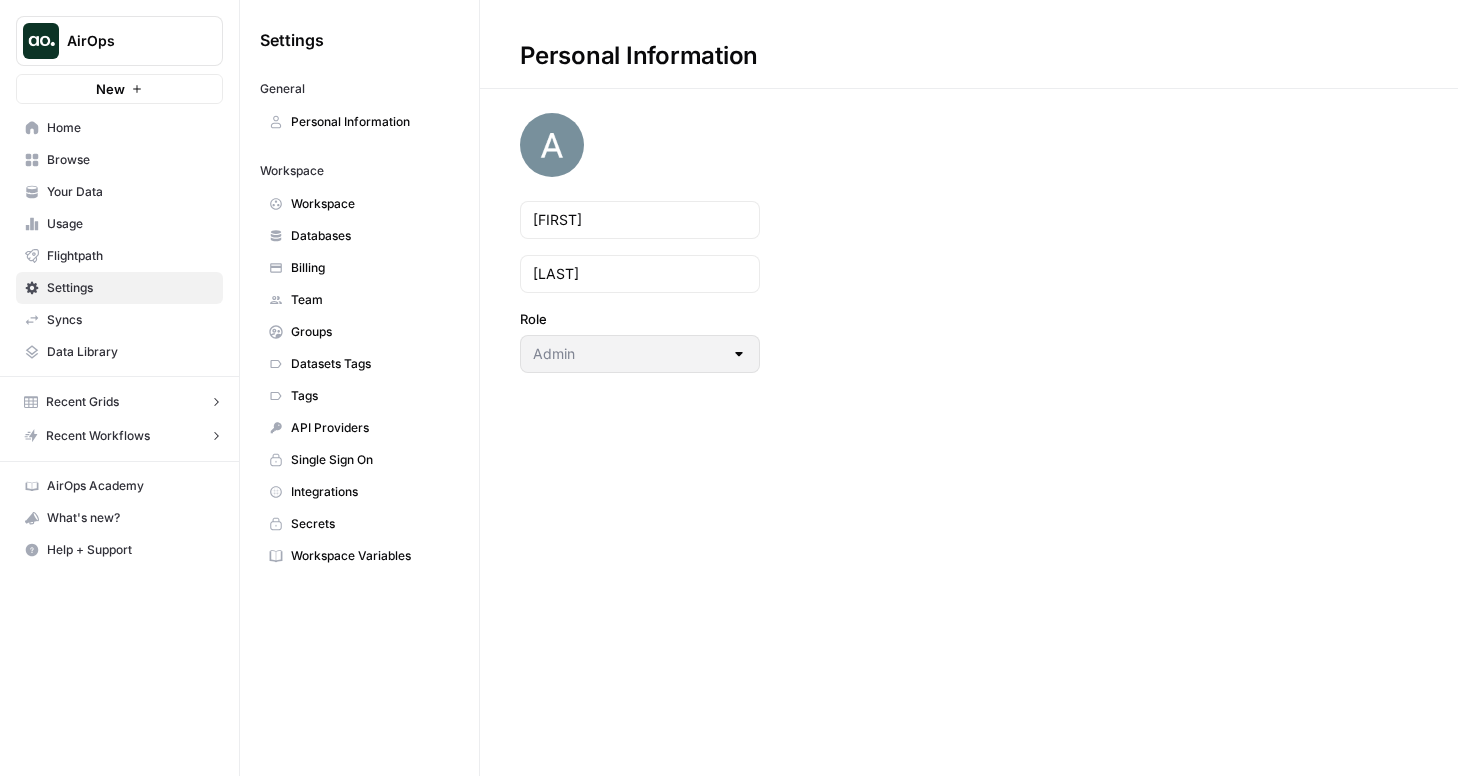 click on "Flightpath" at bounding box center (130, 256) 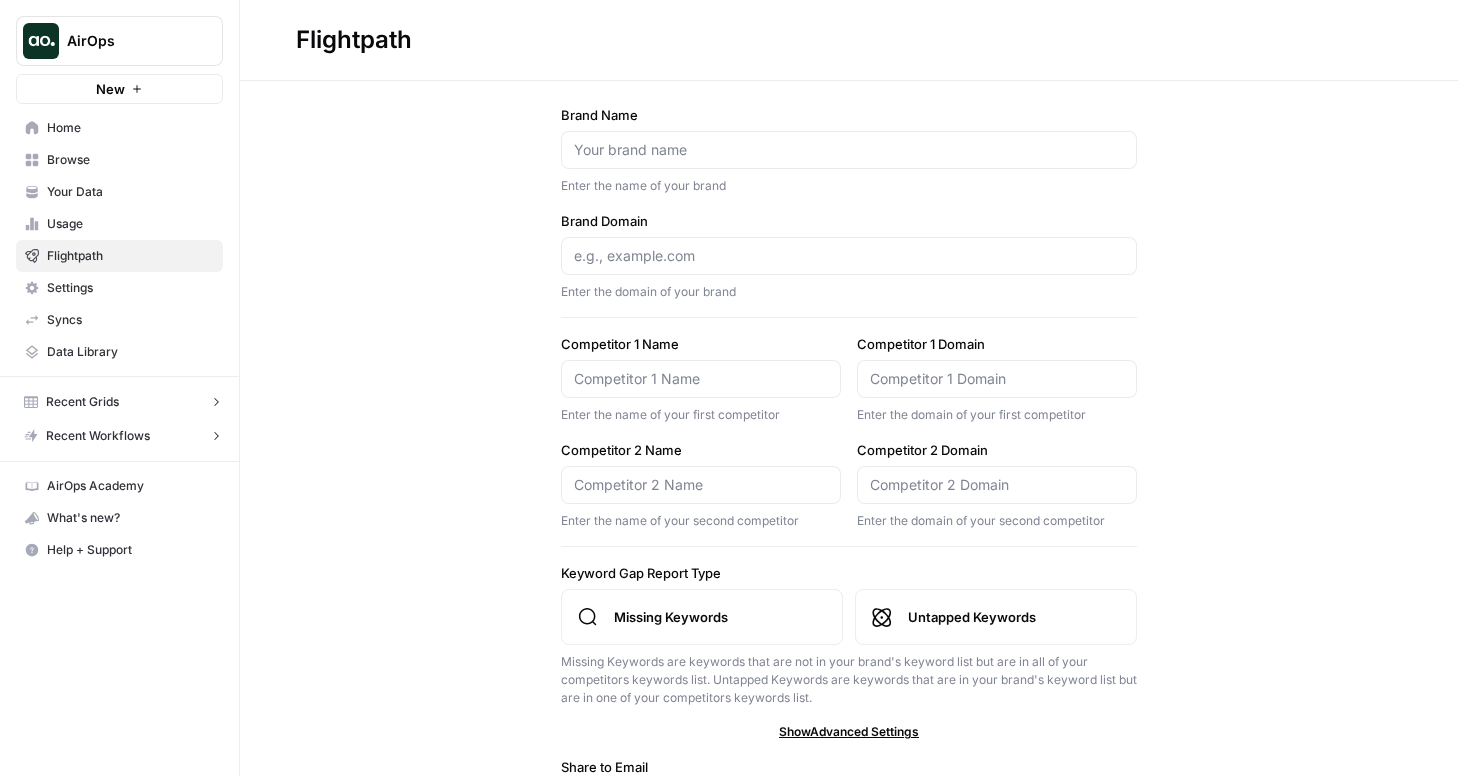 click on "Usage" at bounding box center (130, 224) 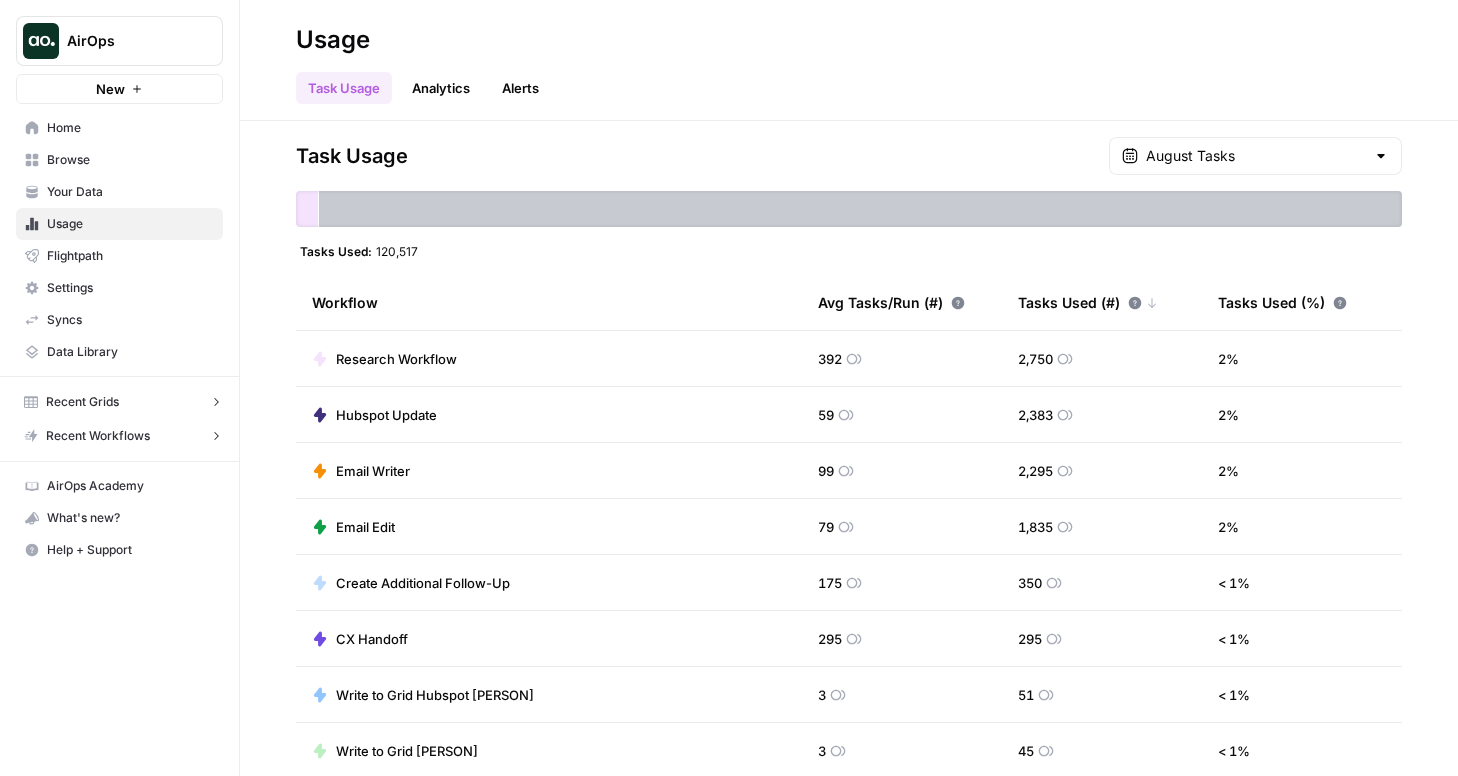 click on "Your Data" at bounding box center [130, 192] 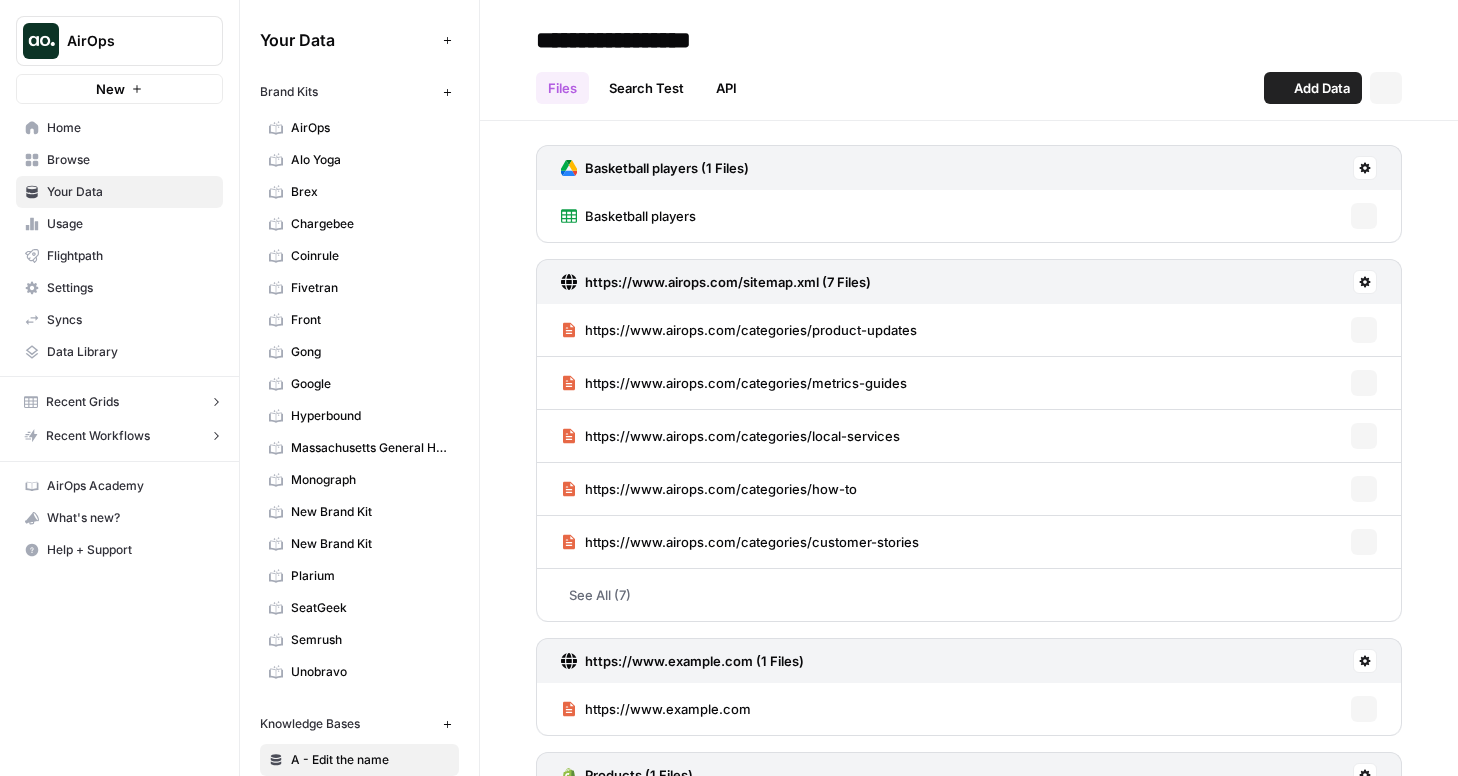 click on "Browse" at bounding box center (130, 160) 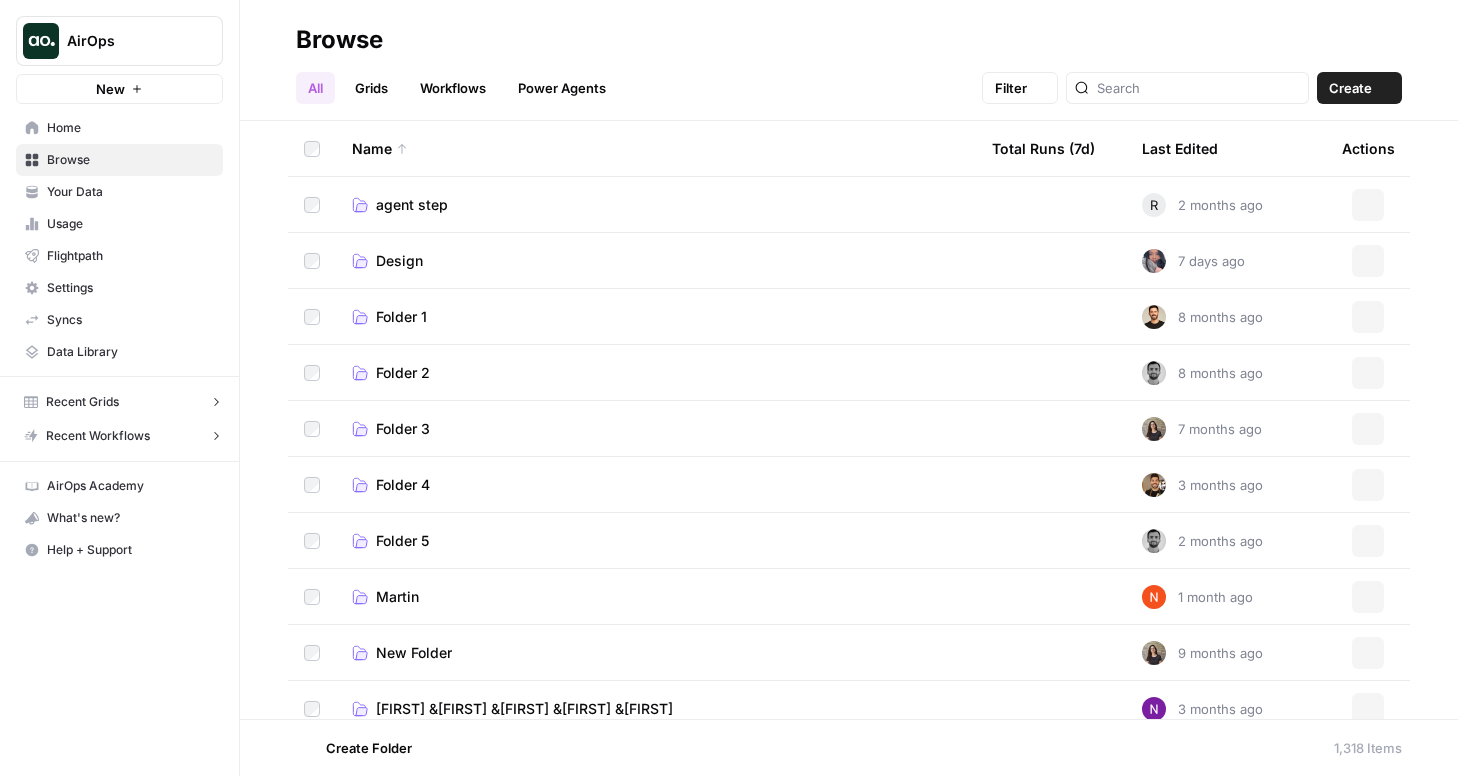 click on "Home" at bounding box center [130, 128] 